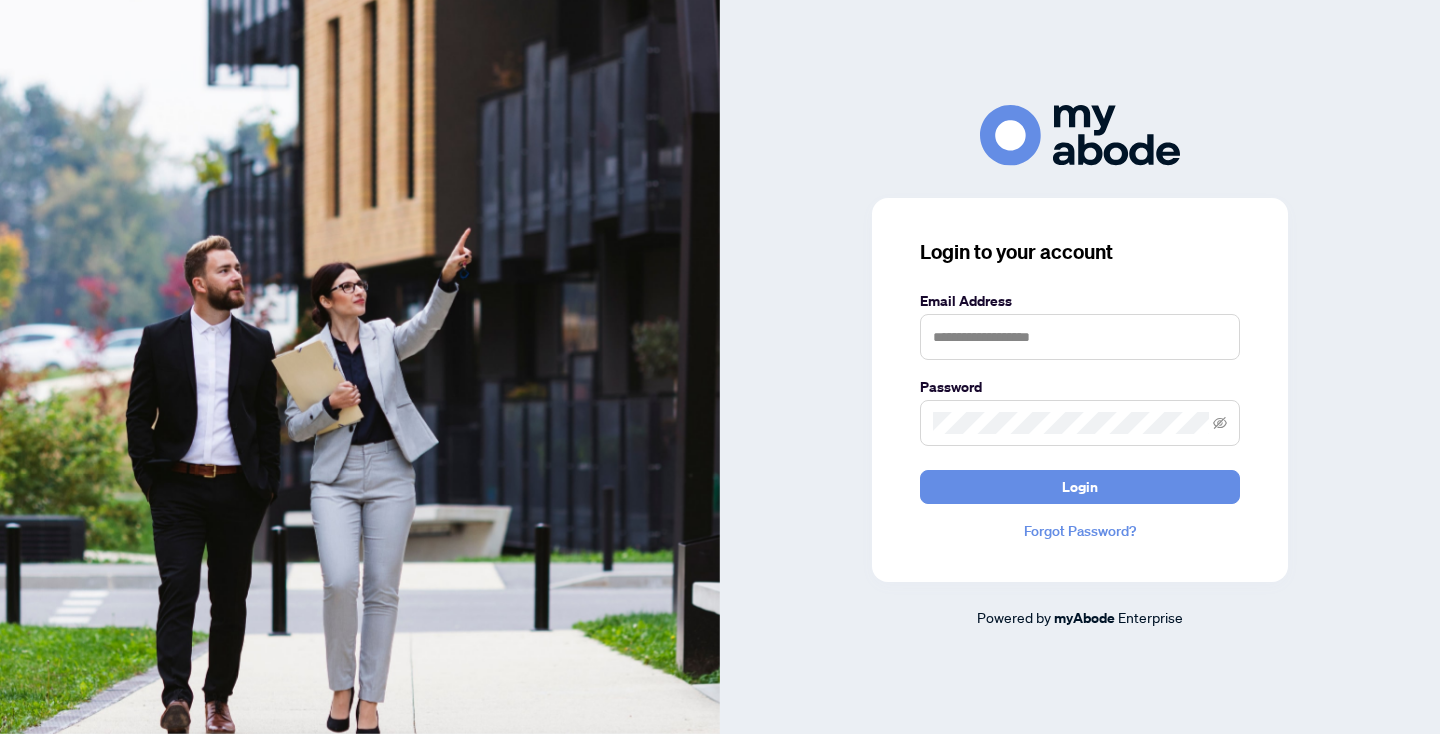 scroll, scrollTop: 0, scrollLeft: 0, axis: both 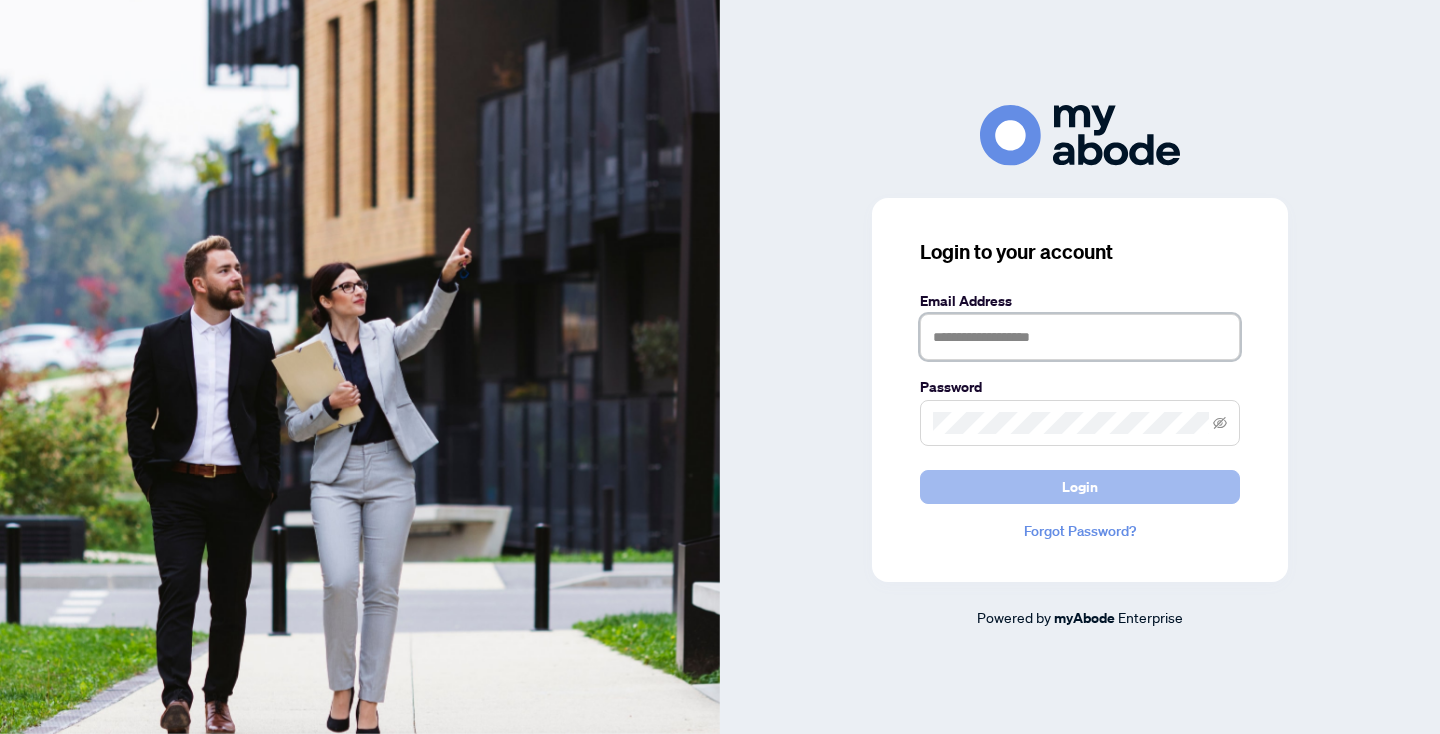 type on "**********" 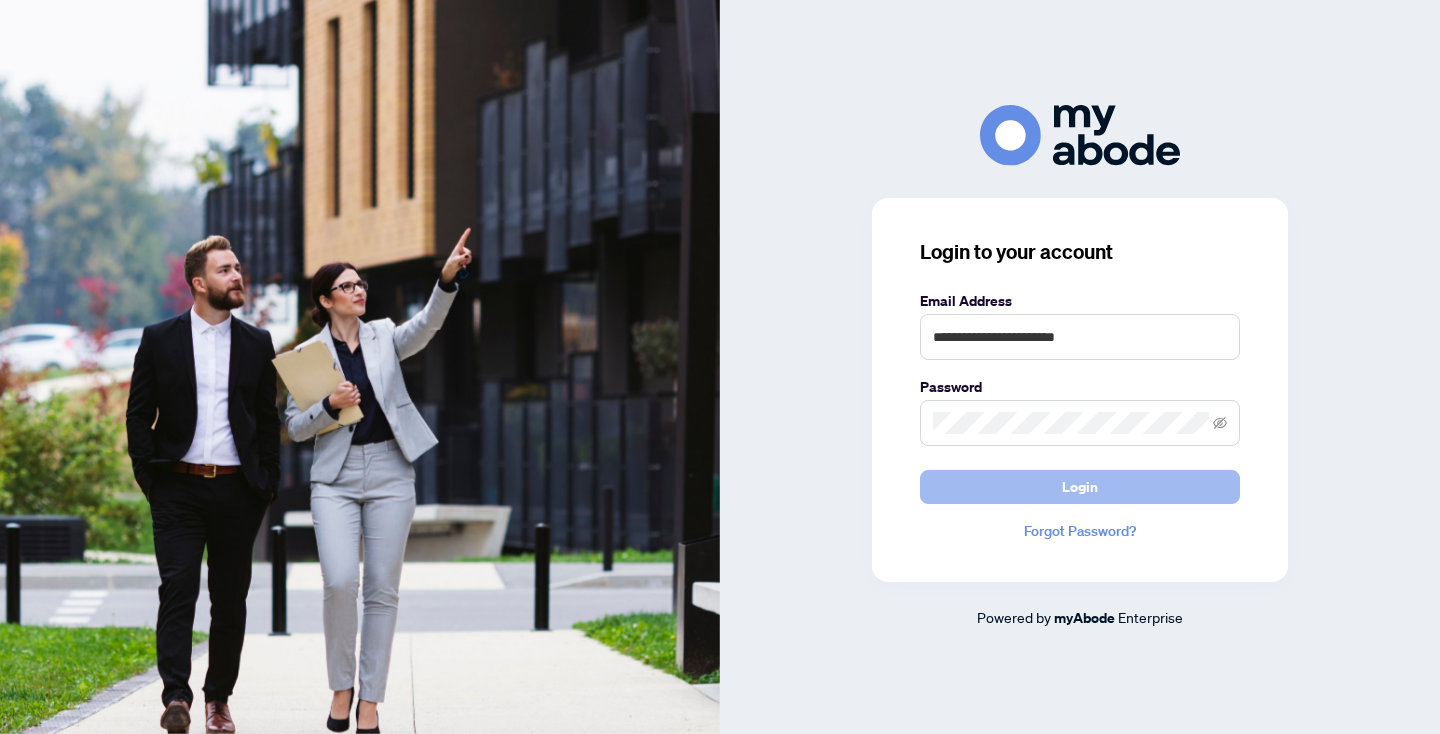 click on "Login" at bounding box center (1080, 487) 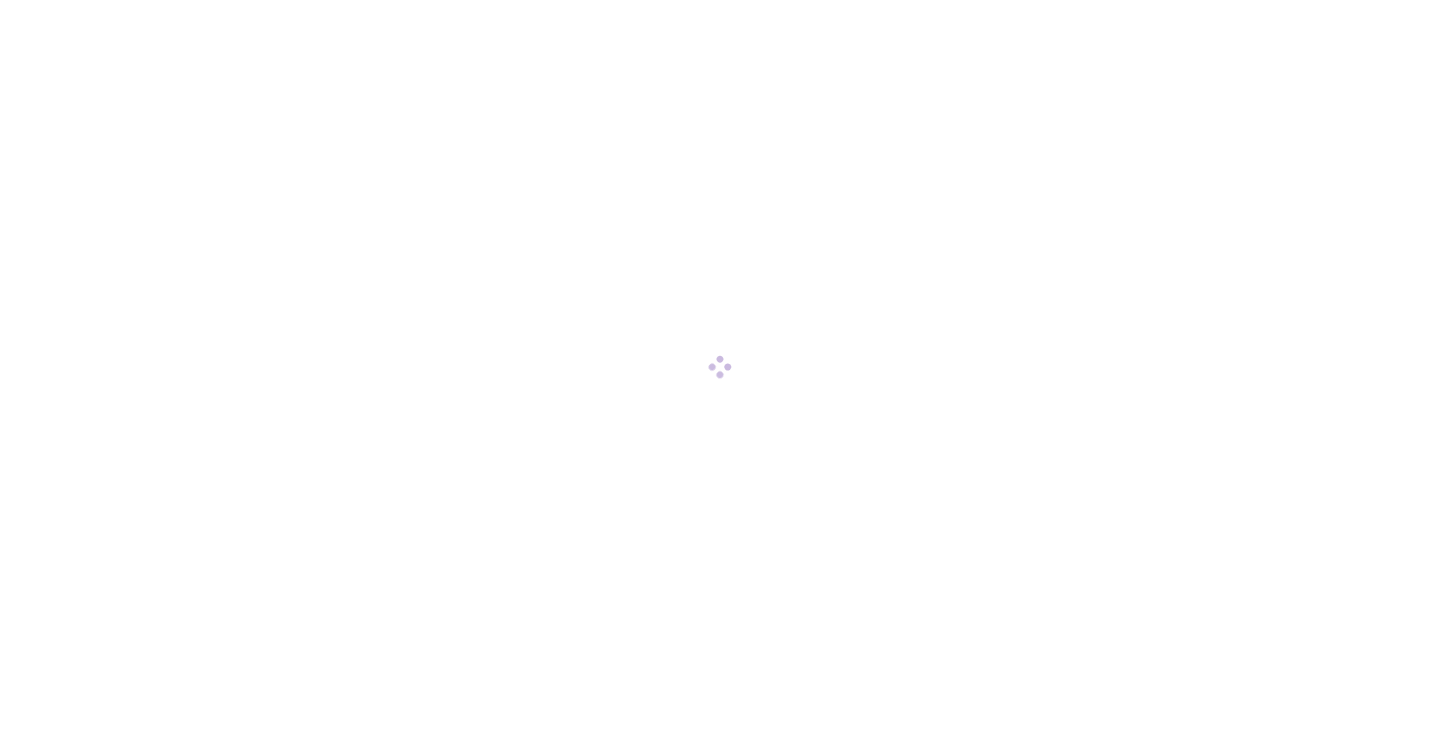 scroll, scrollTop: 0, scrollLeft: 0, axis: both 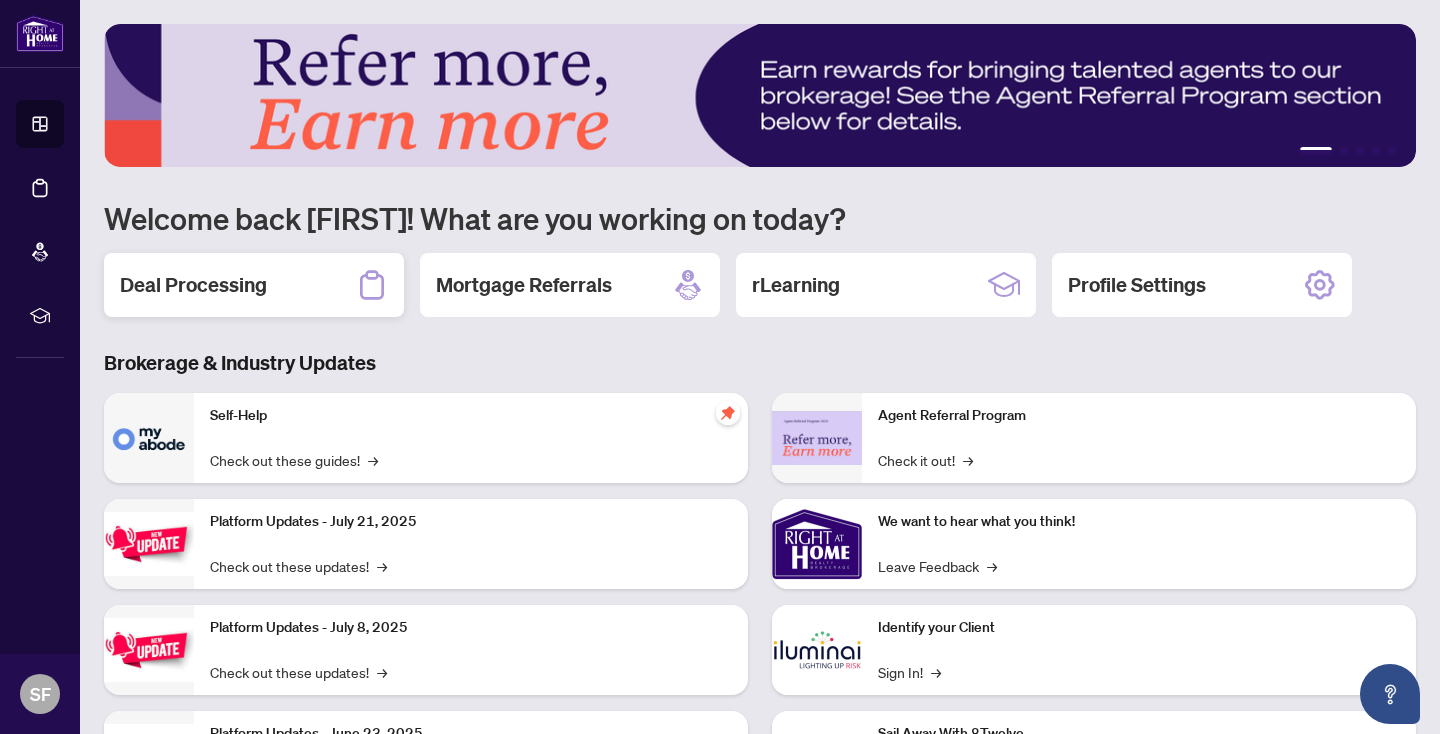 click on "Deal Processing" at bounding box center [193, 285] 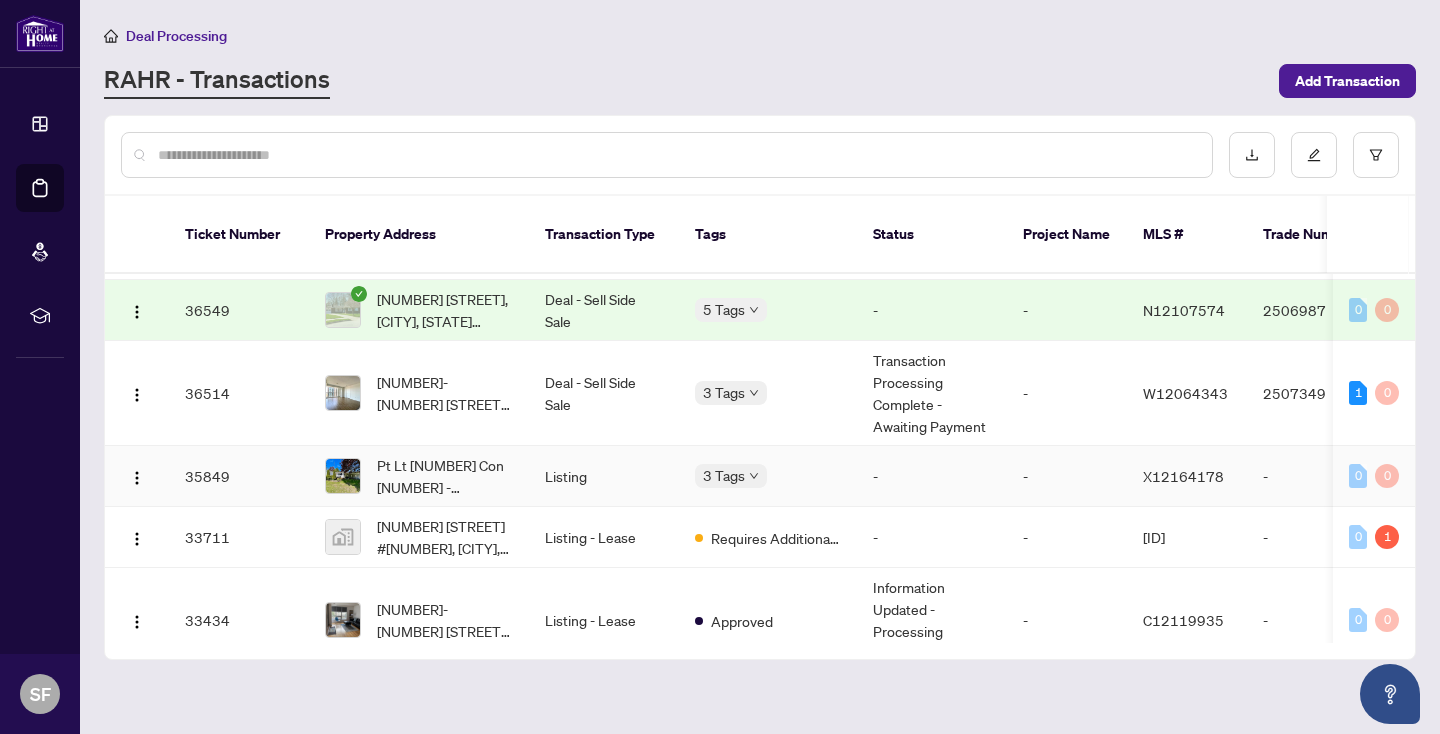 scroll, scrollTop: 408, scrollLeft: 0, axis: vertical 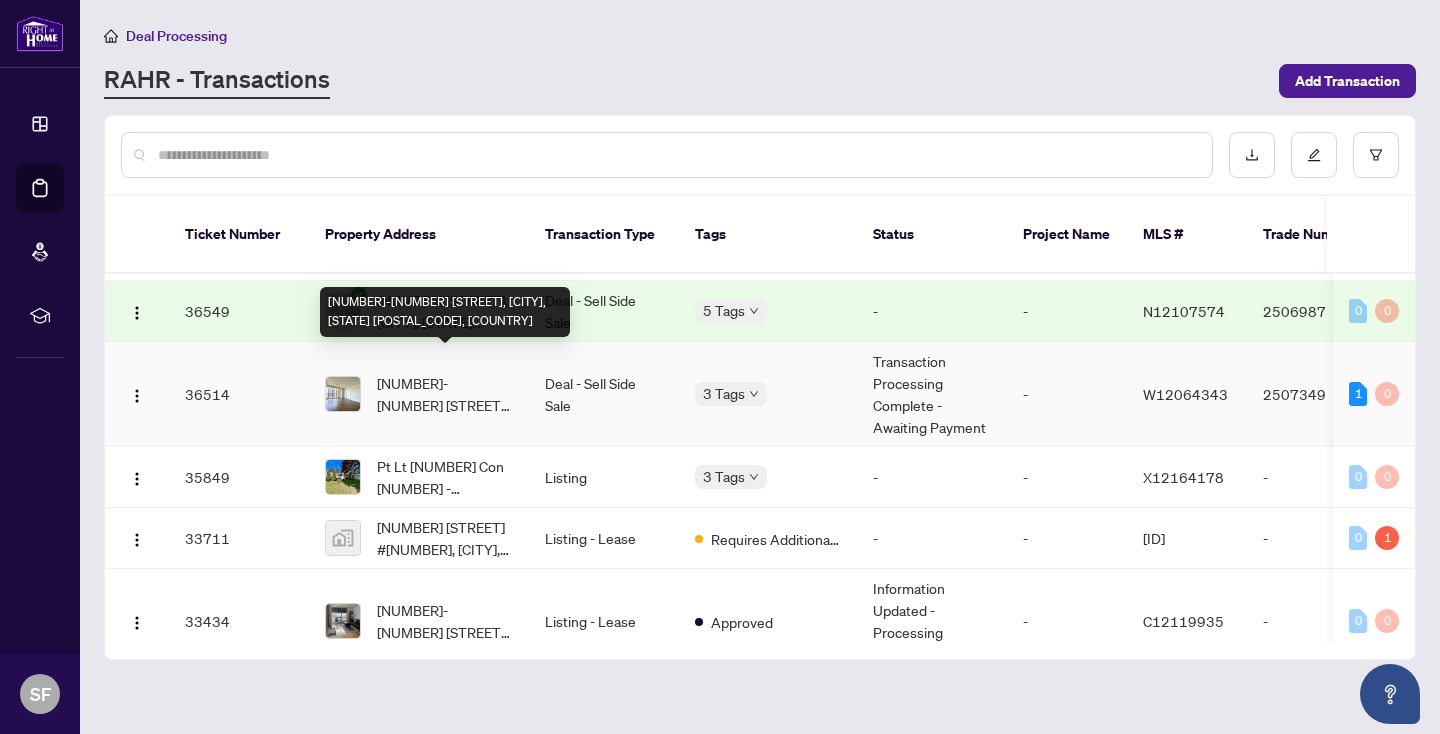 click on "[NUMBER]-[NUMBER] [STREET], [CITY], [STATE] [POSTAL_CODE], [COUNTRY]" at bounding box center [445, 394] 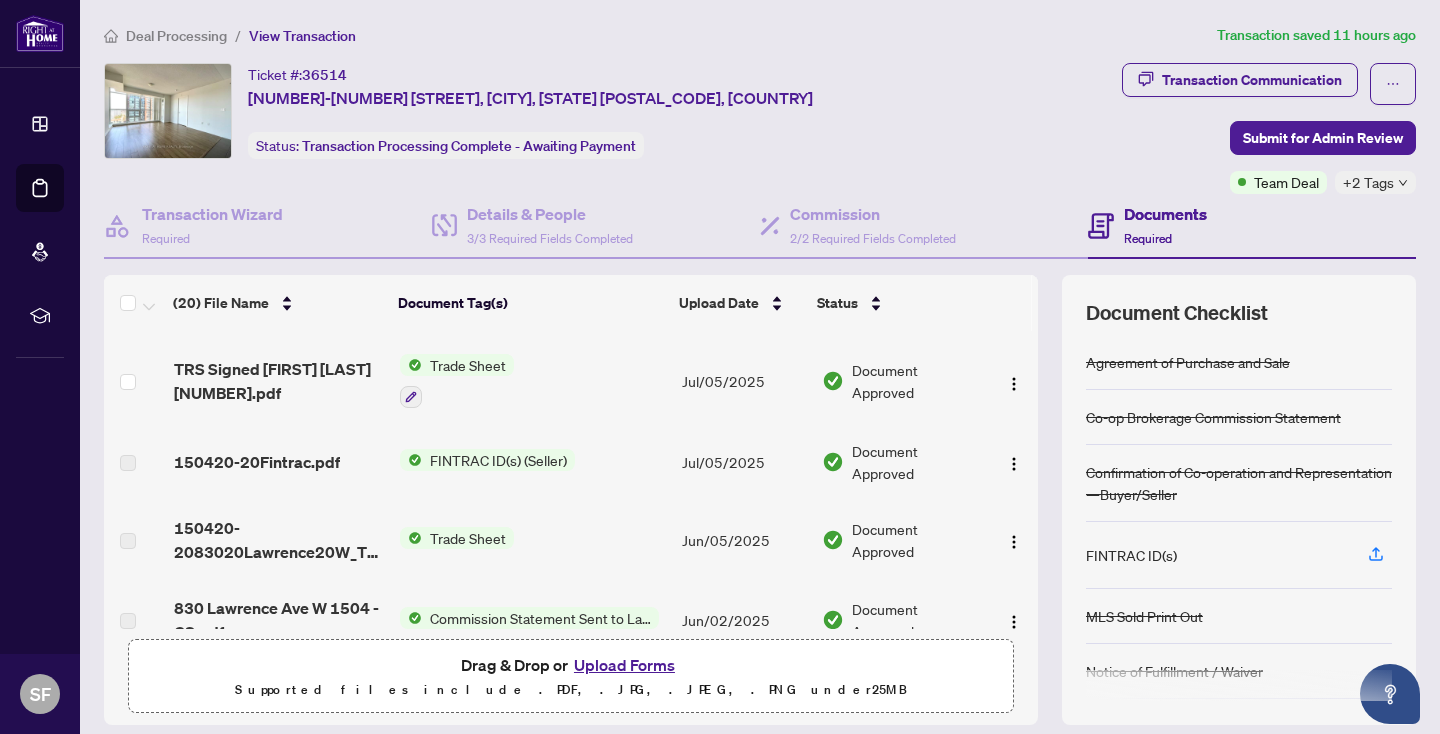 scroll, scrollTop: 0, scrollLeft: 0, axis: both 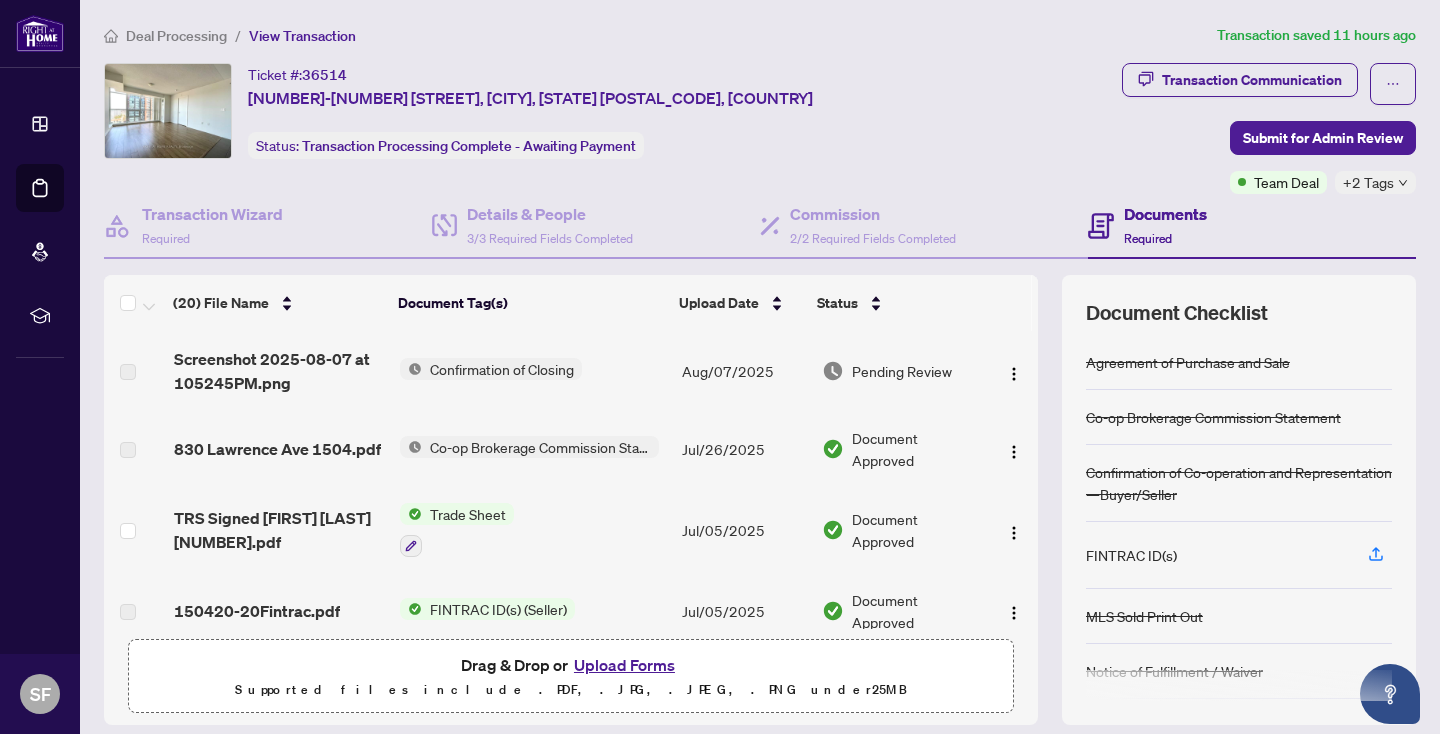 click on "Confirmation of Closing" at bounding box center [502, 369] 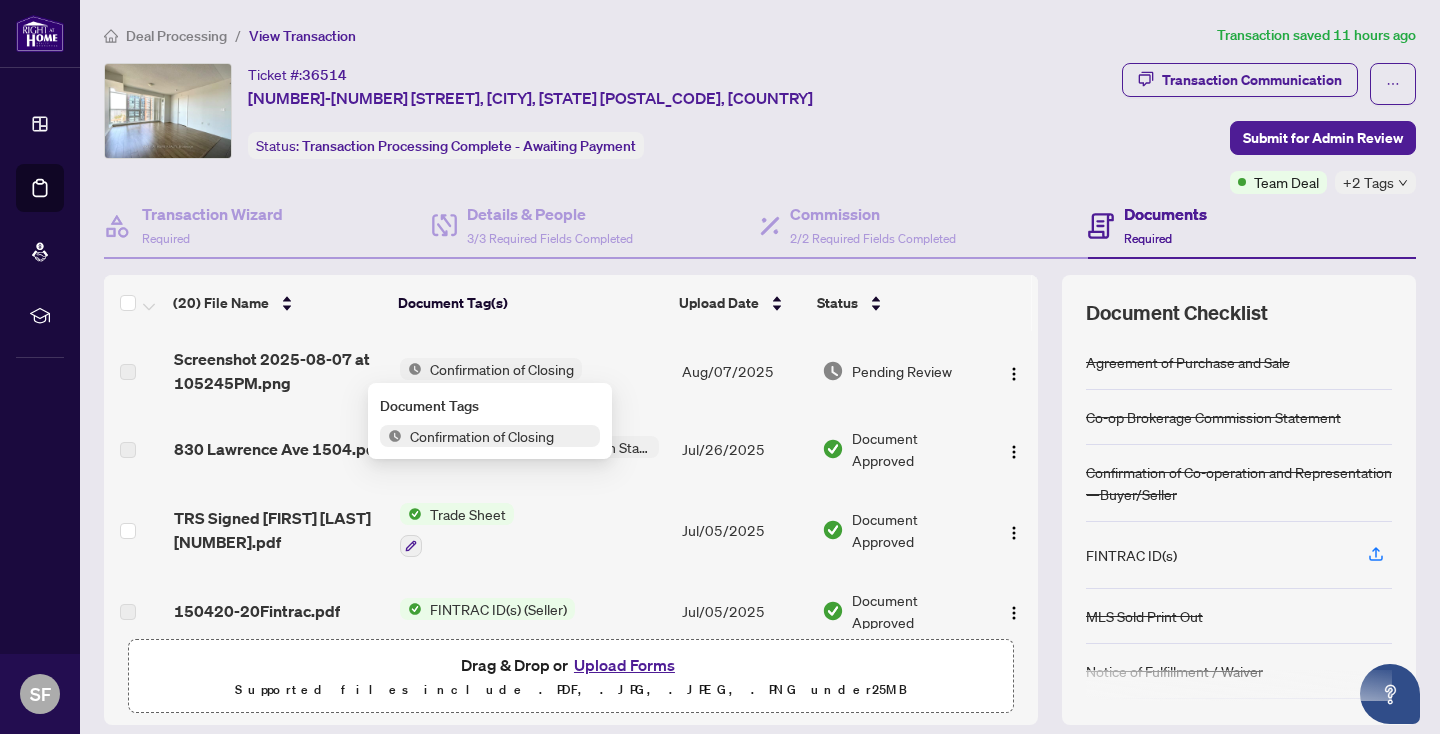 click on "Confirmation of Closing" at bounding box center (482, 436) 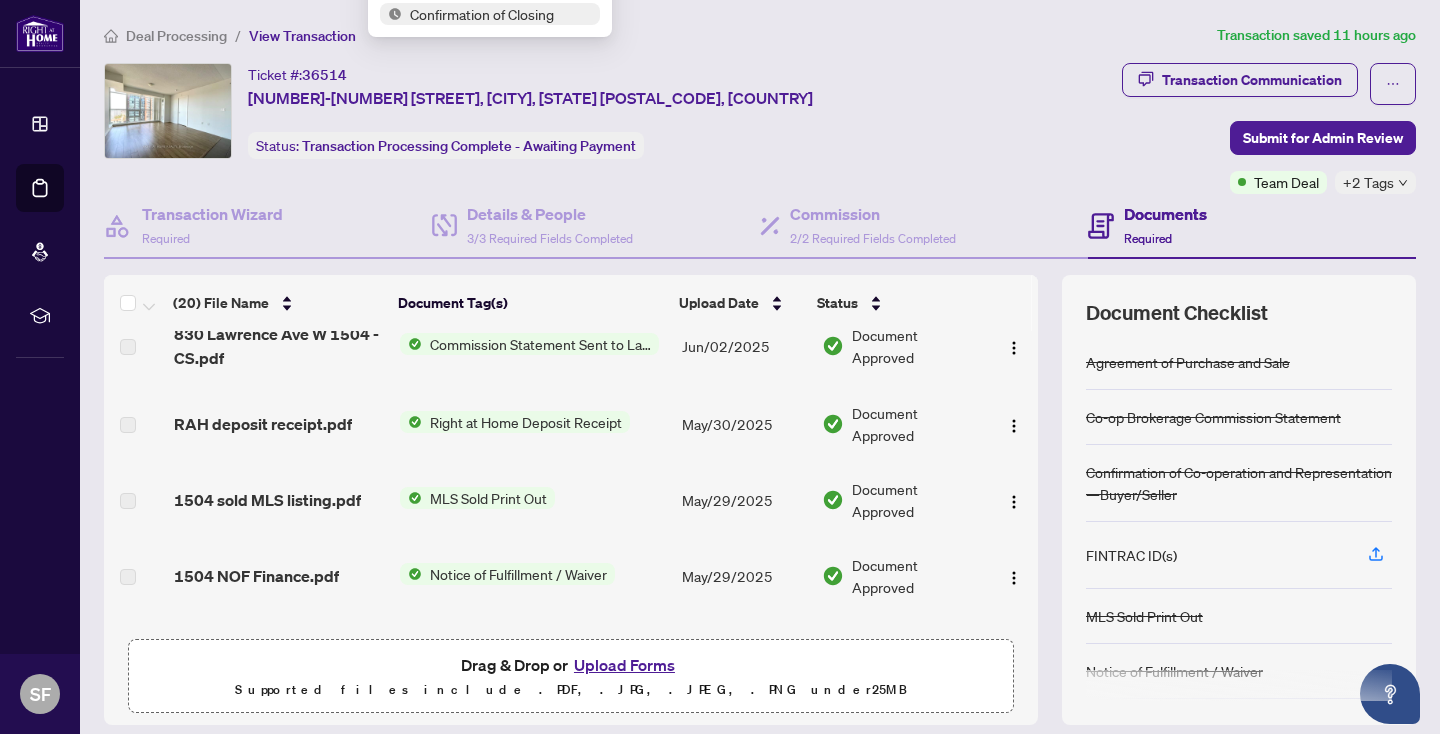 scroll, scrollTop: 0, scrollLeft: 0, axis: both 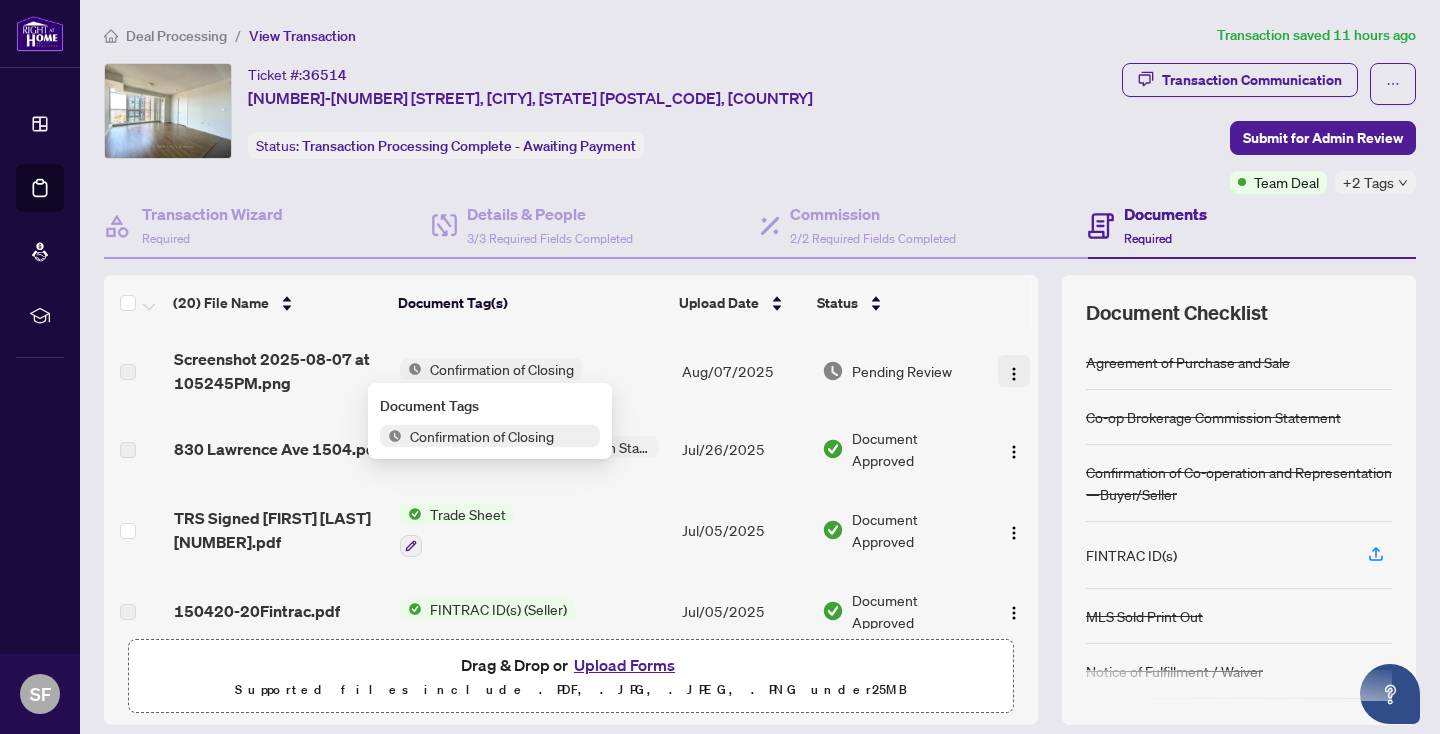 click at bounding box center [1014, 374] 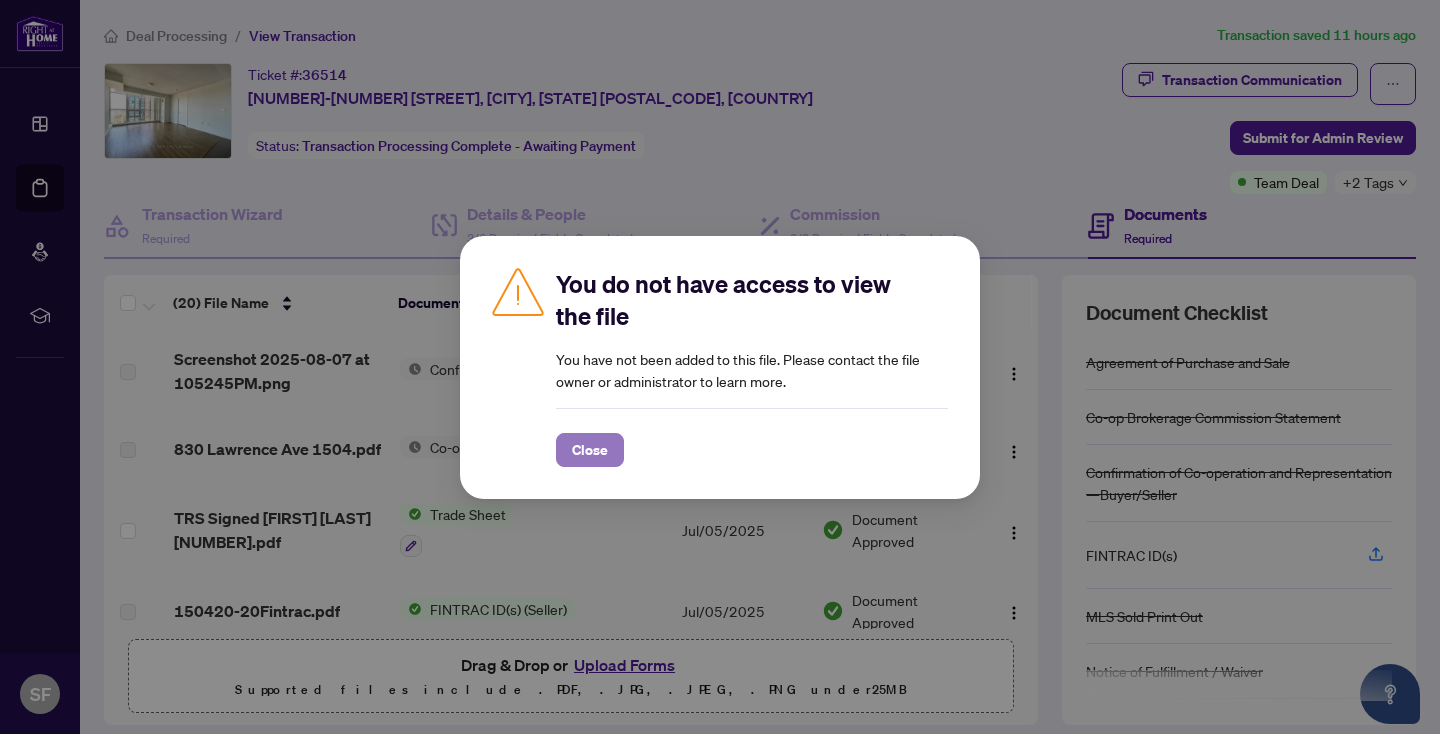 click on "Close" at bounding box center (590, 450) 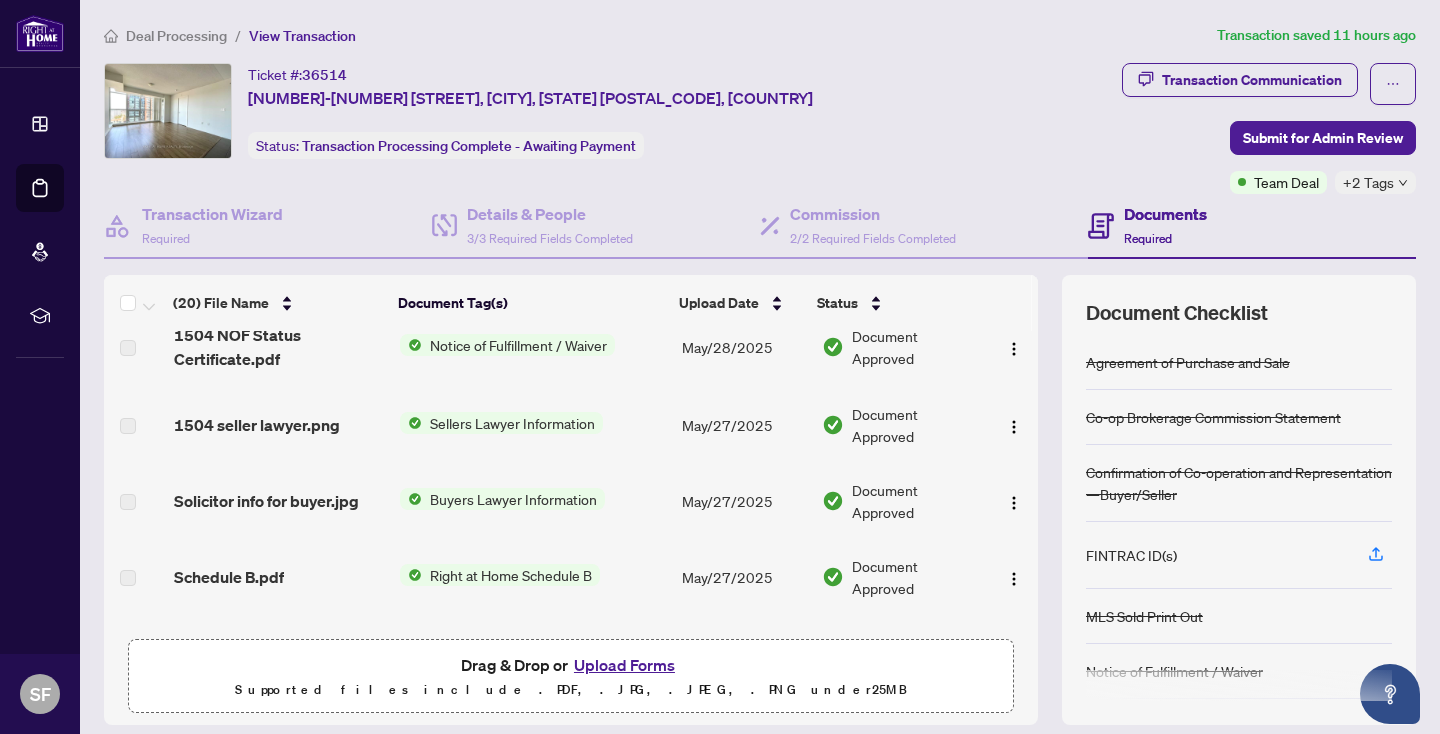 scroll, scrollTop: 0, scrollLeft: 0, axis: both 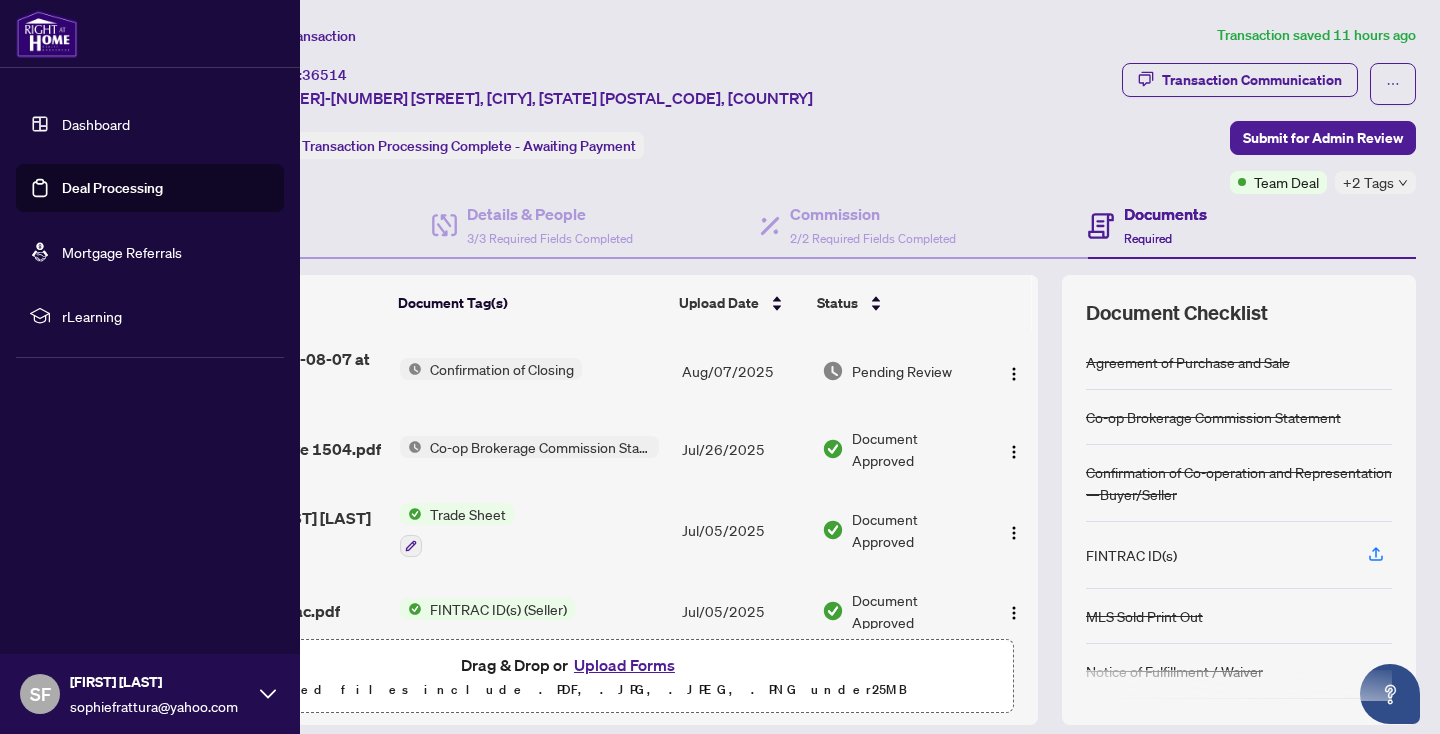 click on "Dashboard" at bounding box center [96, 124] 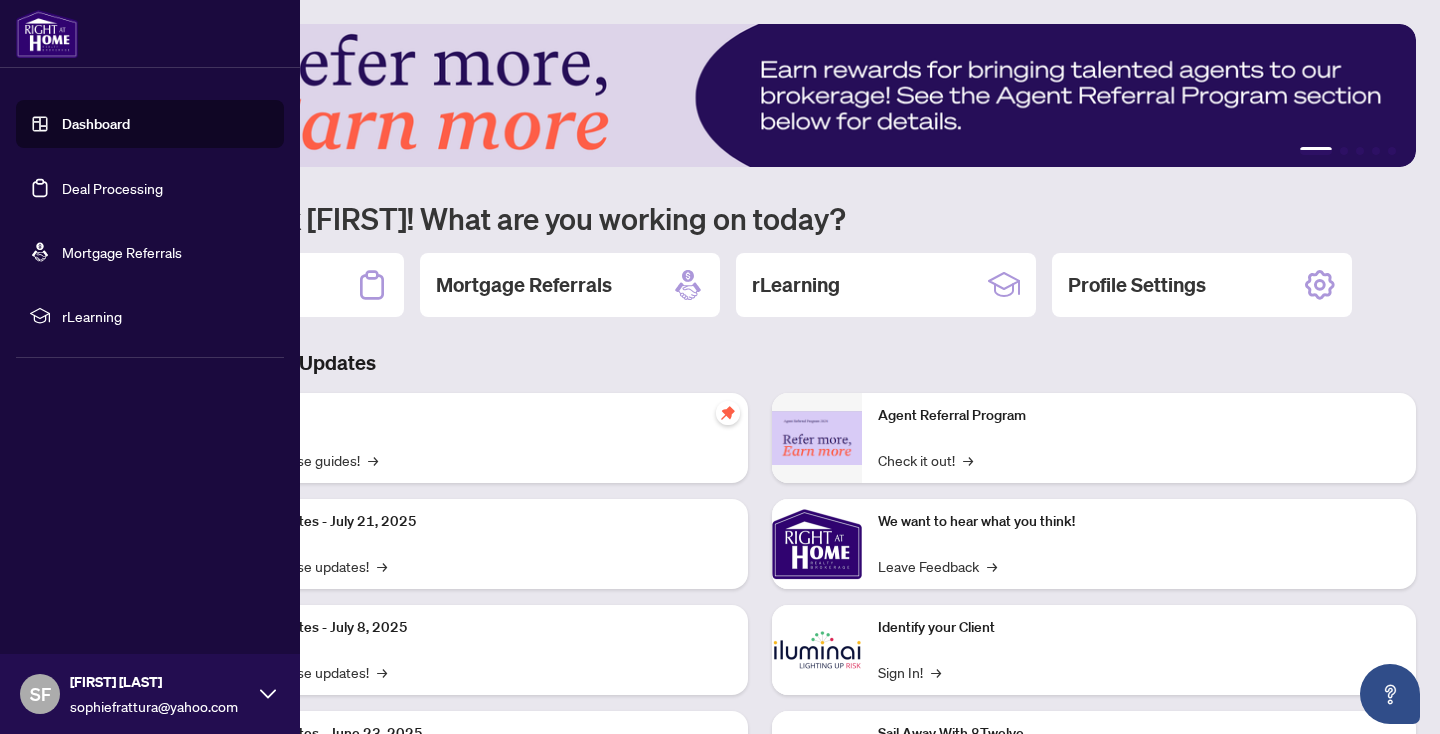click on "Deal Processing" at bounding box center (112, 188) 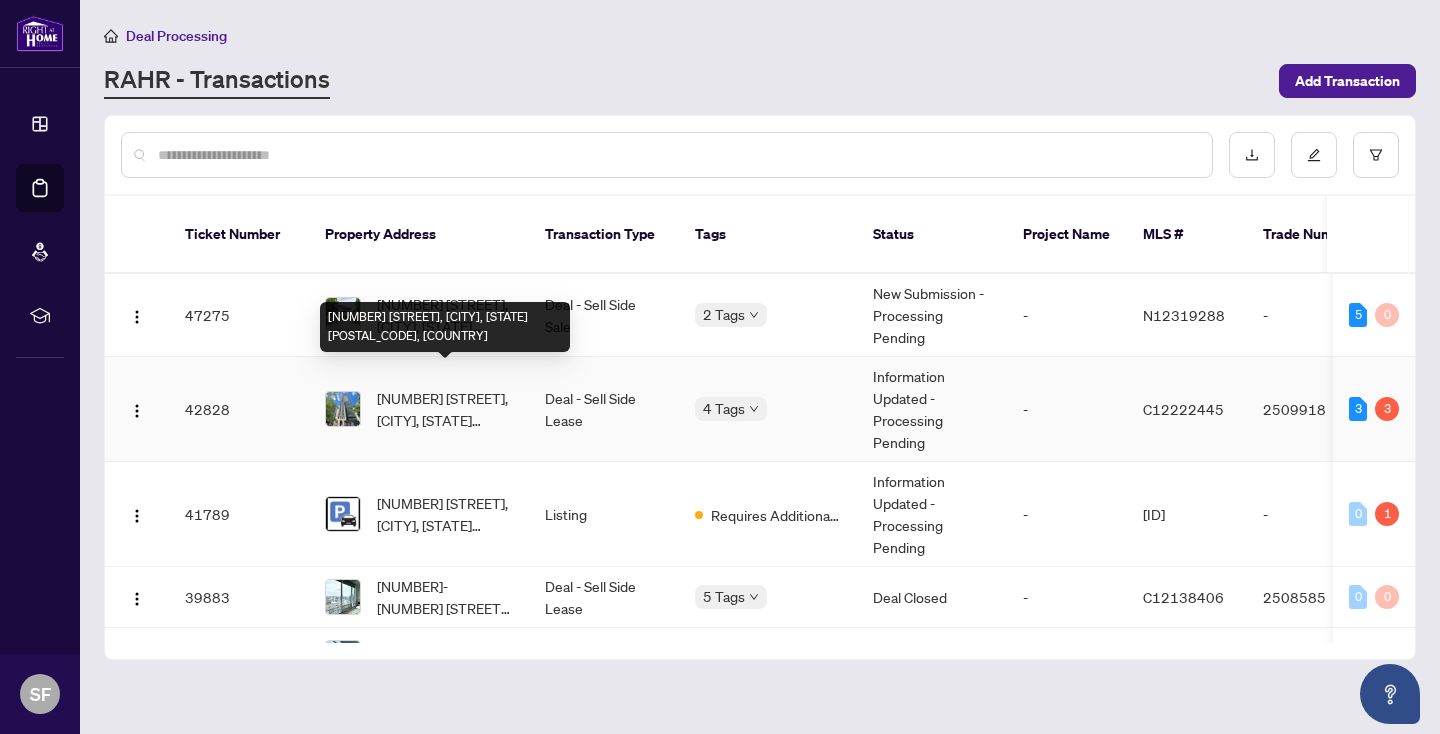 click on "[NUMBER] [STREET], [CITY], [STATE] [POSTAL_CODE], [COUNTRY]" at bounding box center [445, 409] 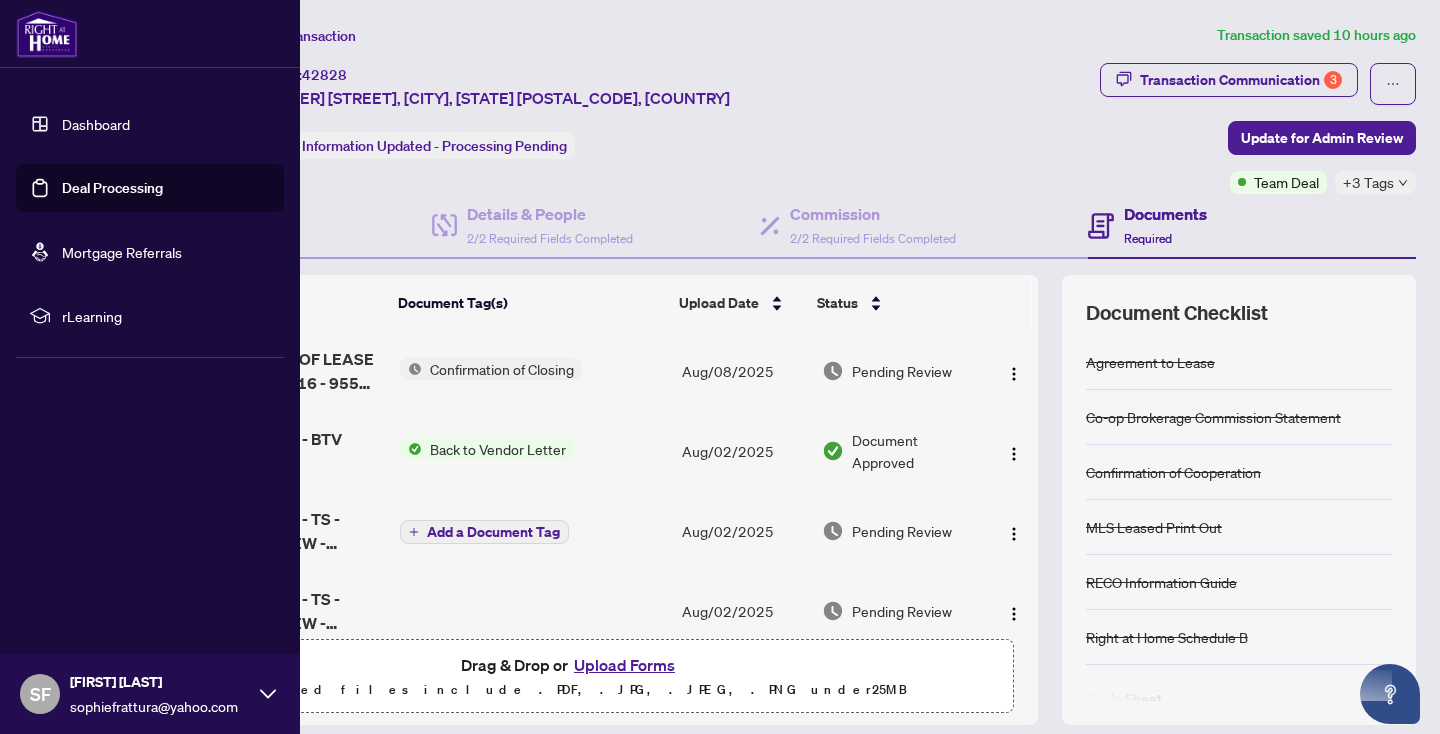 click on "Deal Processing" at bounding box center (112, 188) 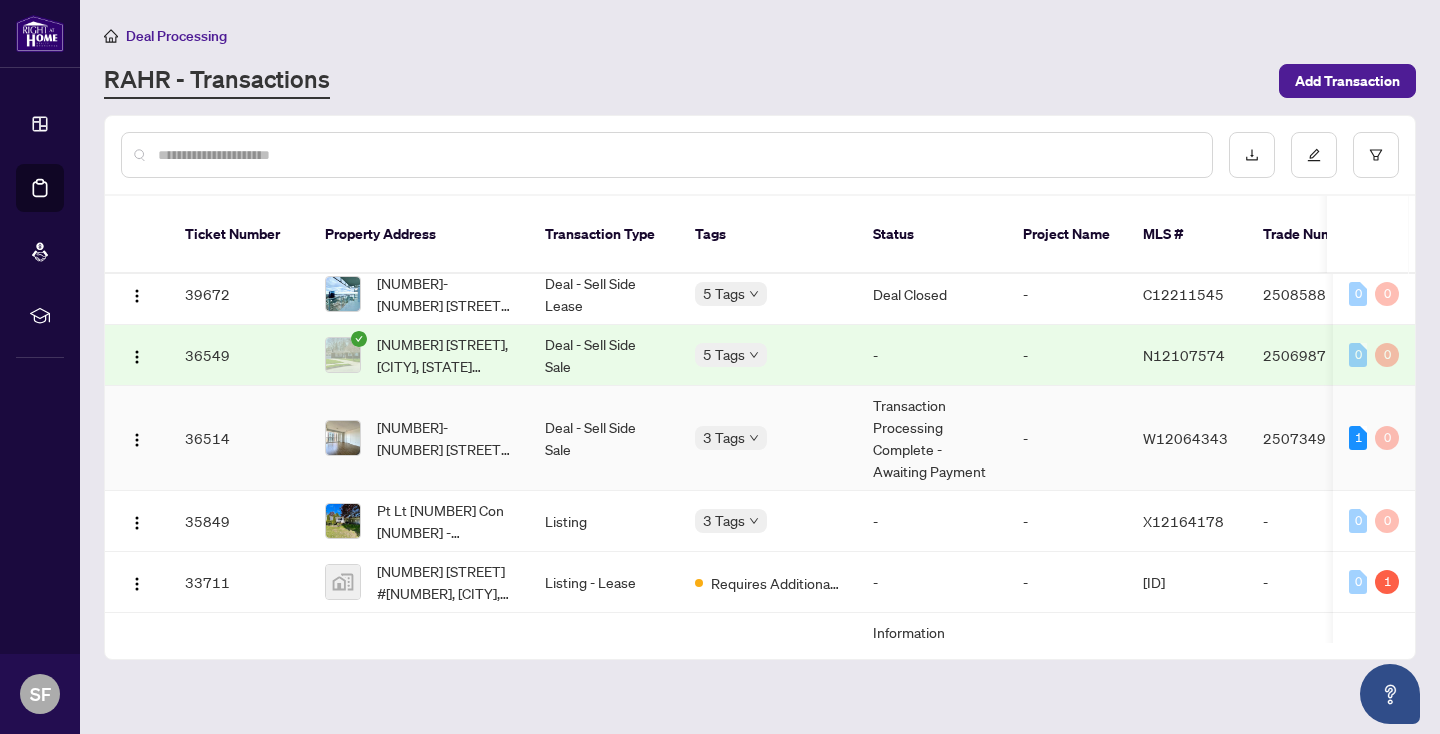 scroll, scrollTop: 356, scrollLeft: 0, axis: vertical 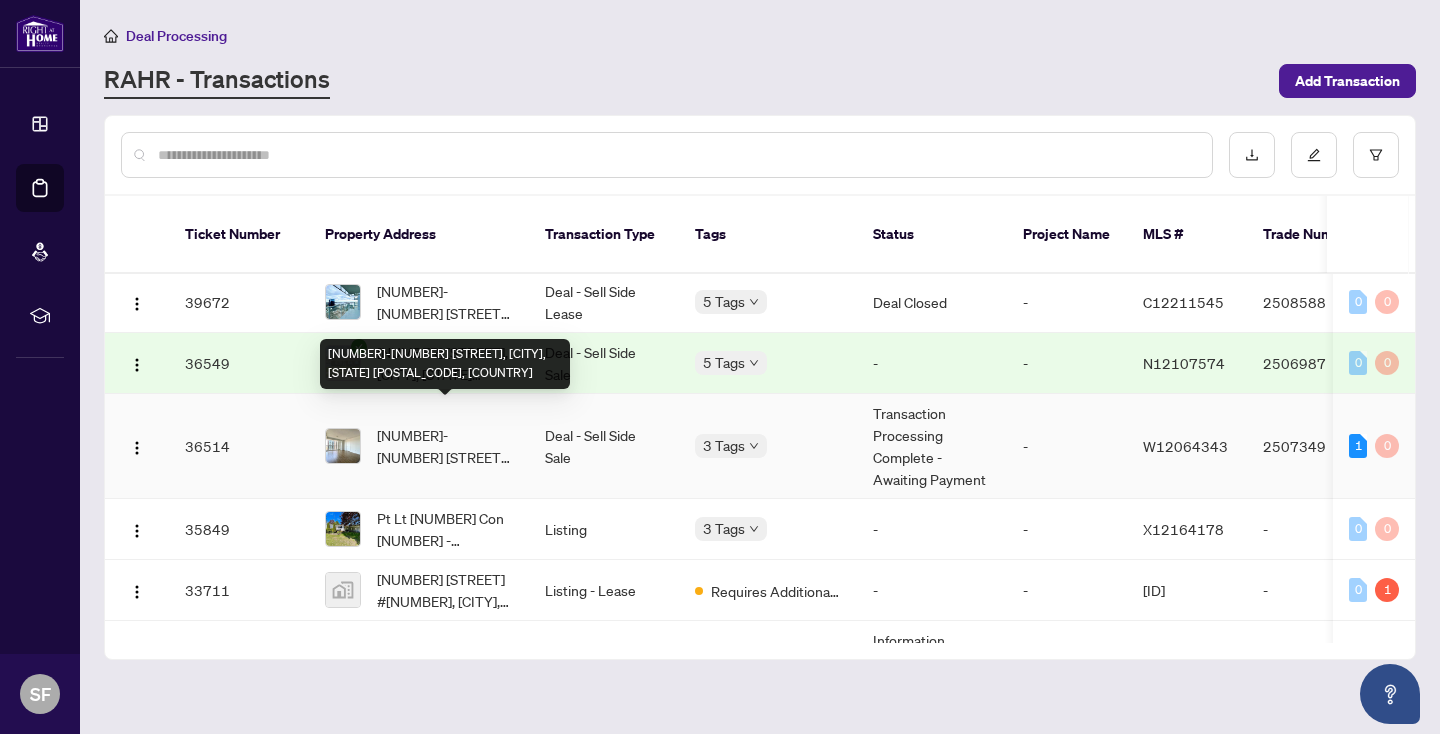click on "[NUMBER]-[NUMBER] [STREET], [CITY], [STATE] [POSTAL_CODE], [COUNTRY]" at bounding box center [445, 446] 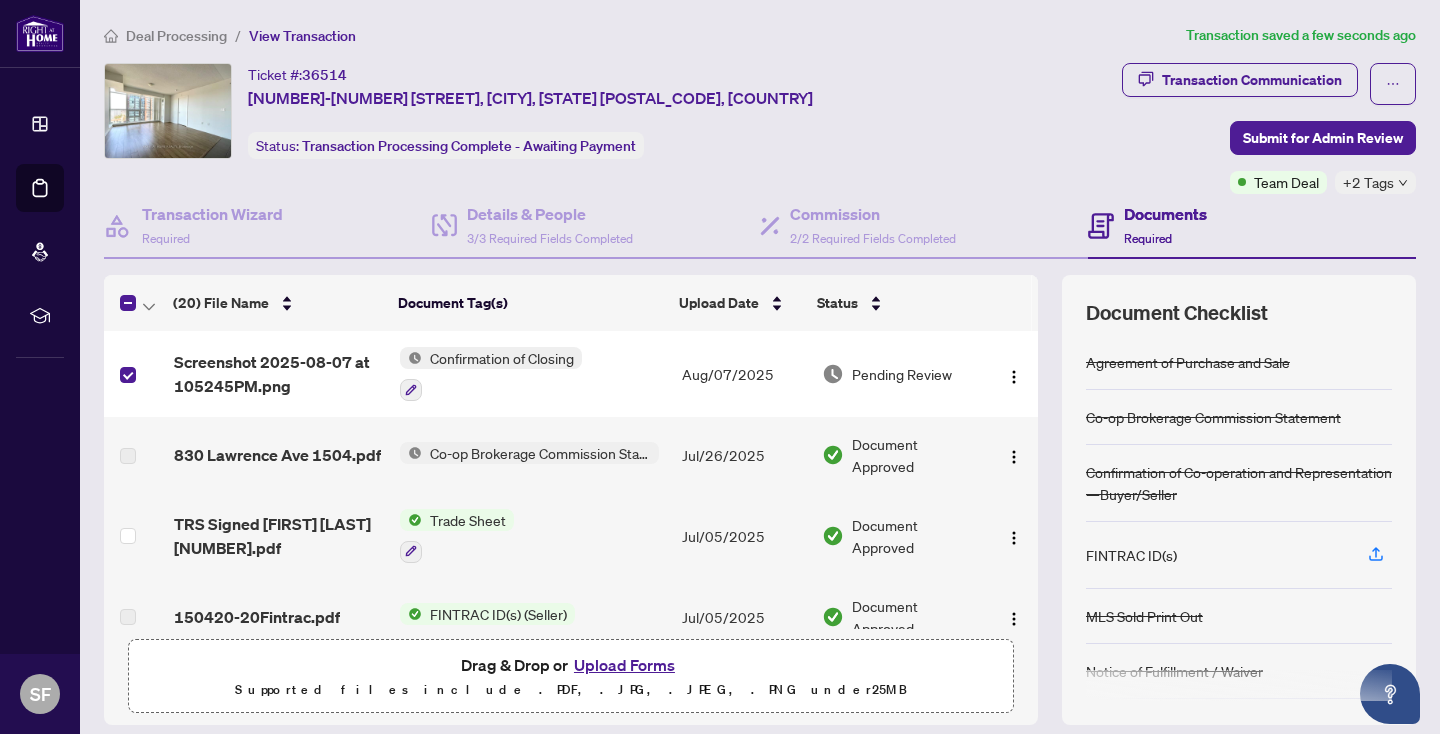 click on "Confirmation of Closing" at bounding box center (502, 358) 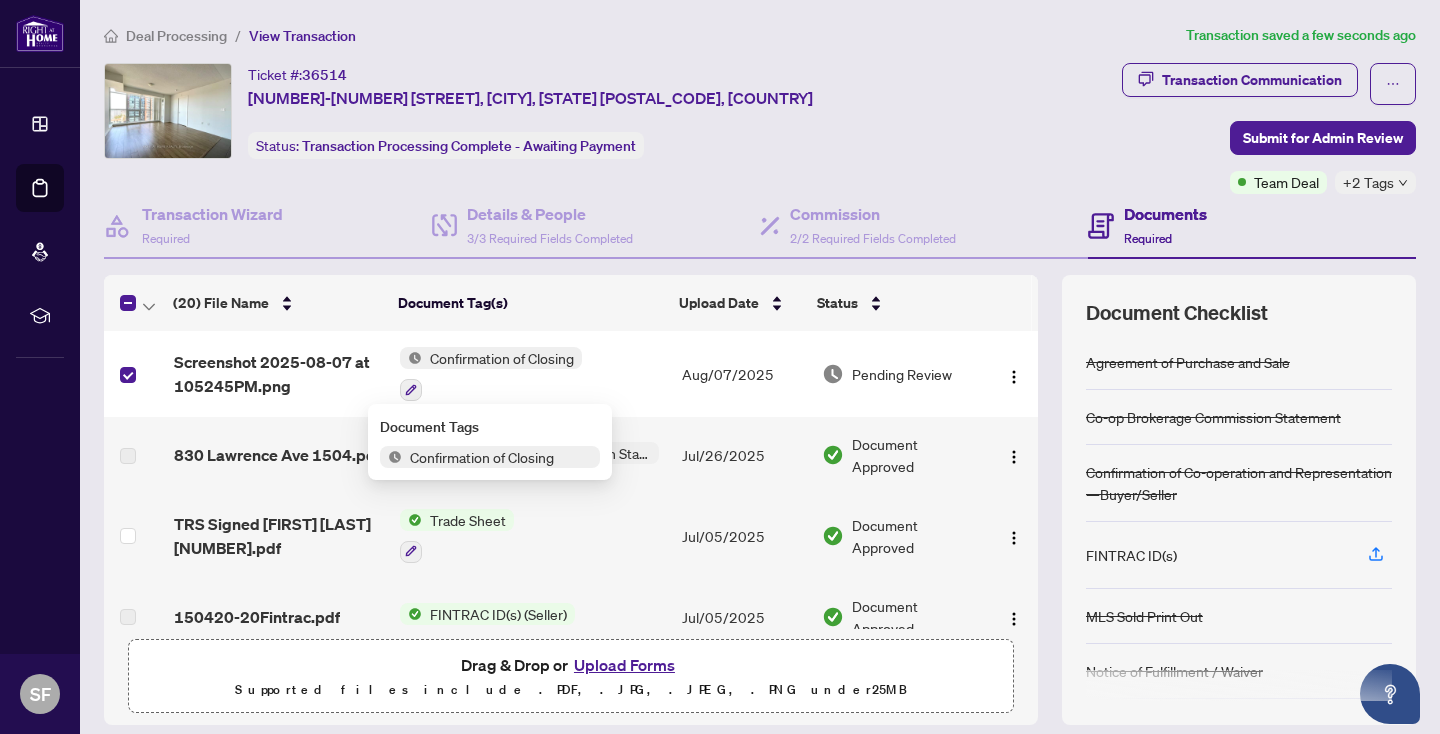 click on "Confirmation of Closing" at bounding box center [482, 457] 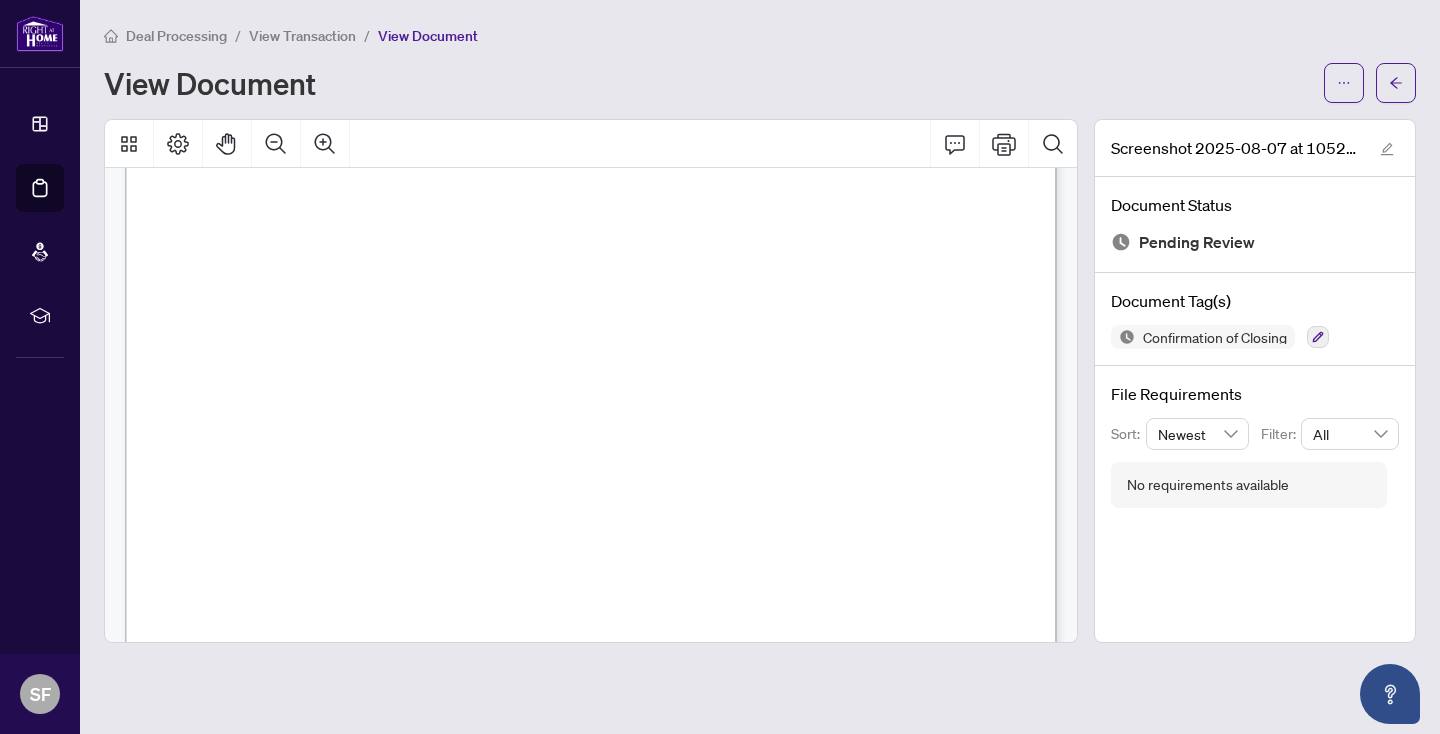 scroll, scrollTop: 0, scrollLeft: 0, axis: both 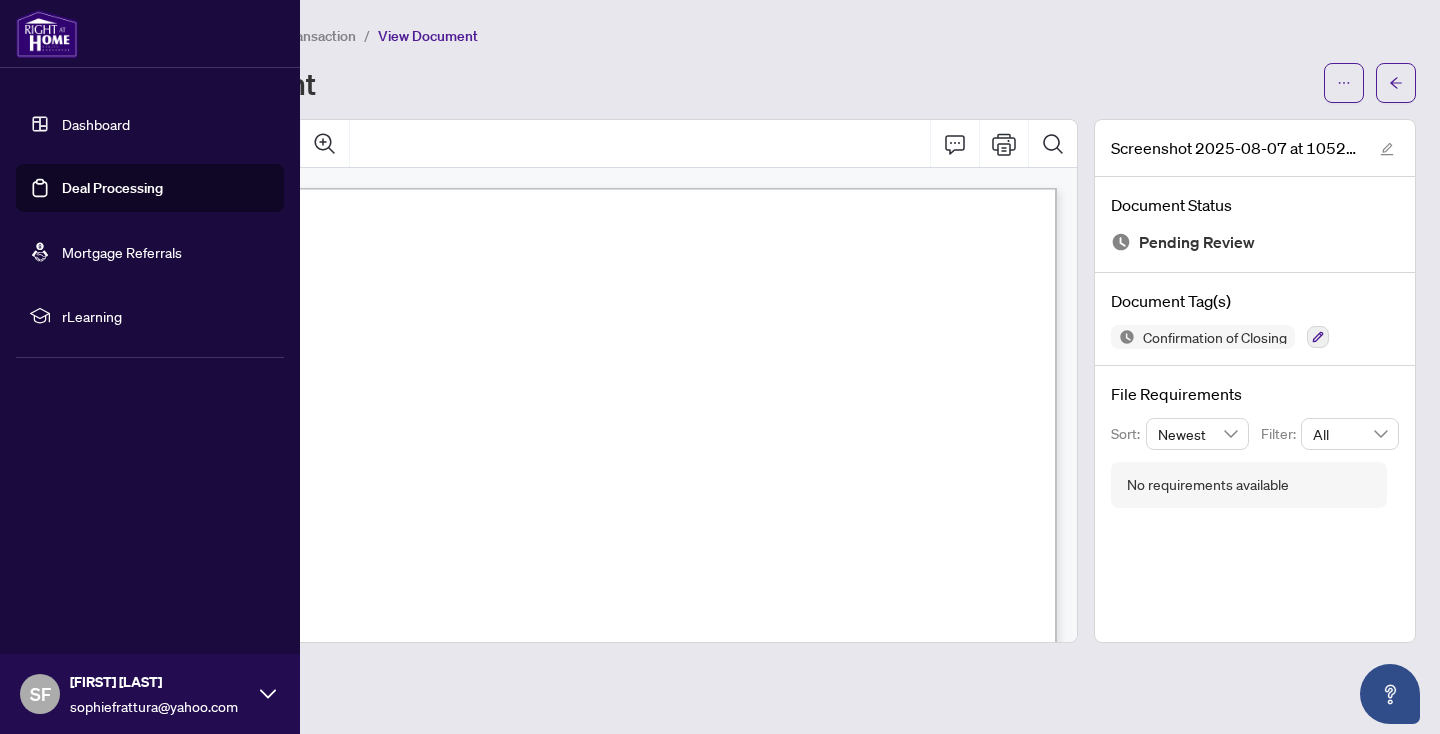 click on "Deal Processing" at bounding box center (112, 188) 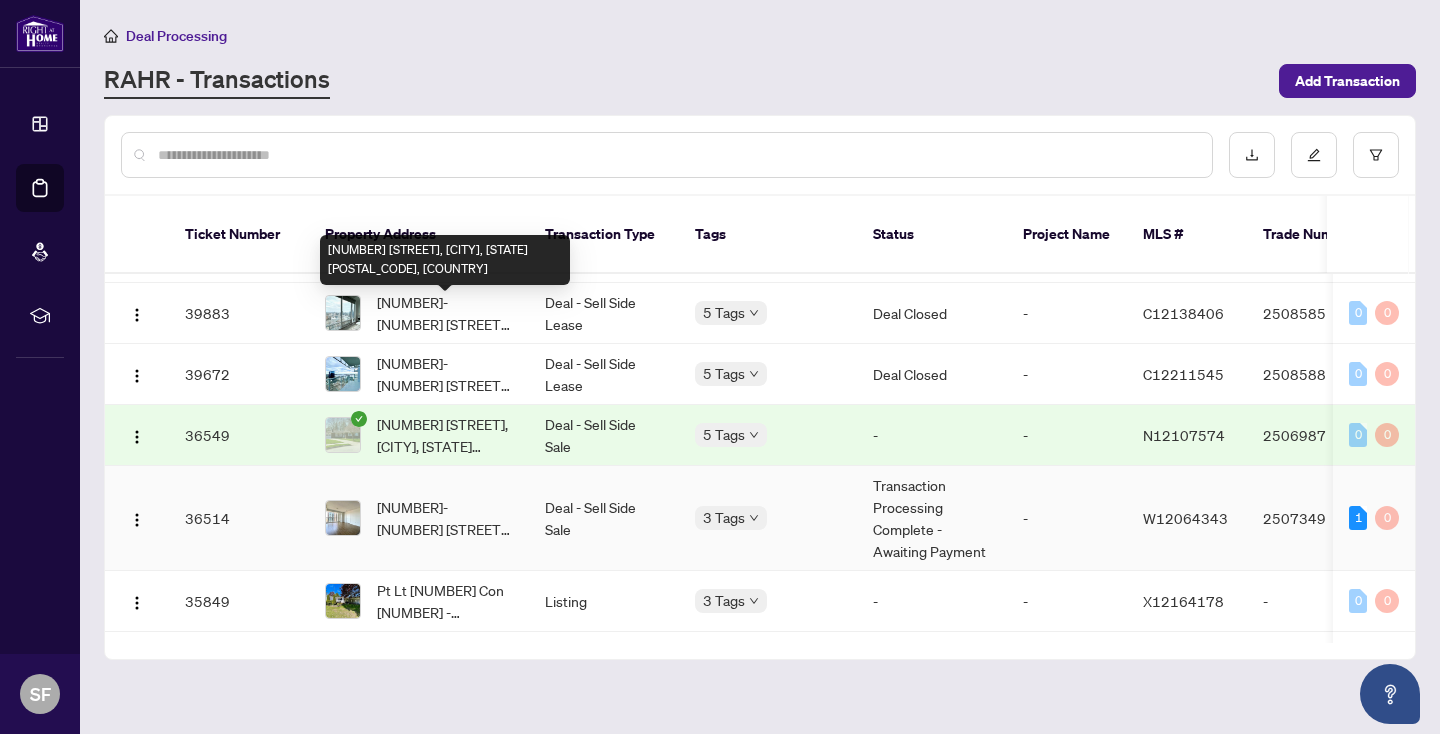 scroll, scrollTop: 375, scrollLeft: 0, axis: vertical 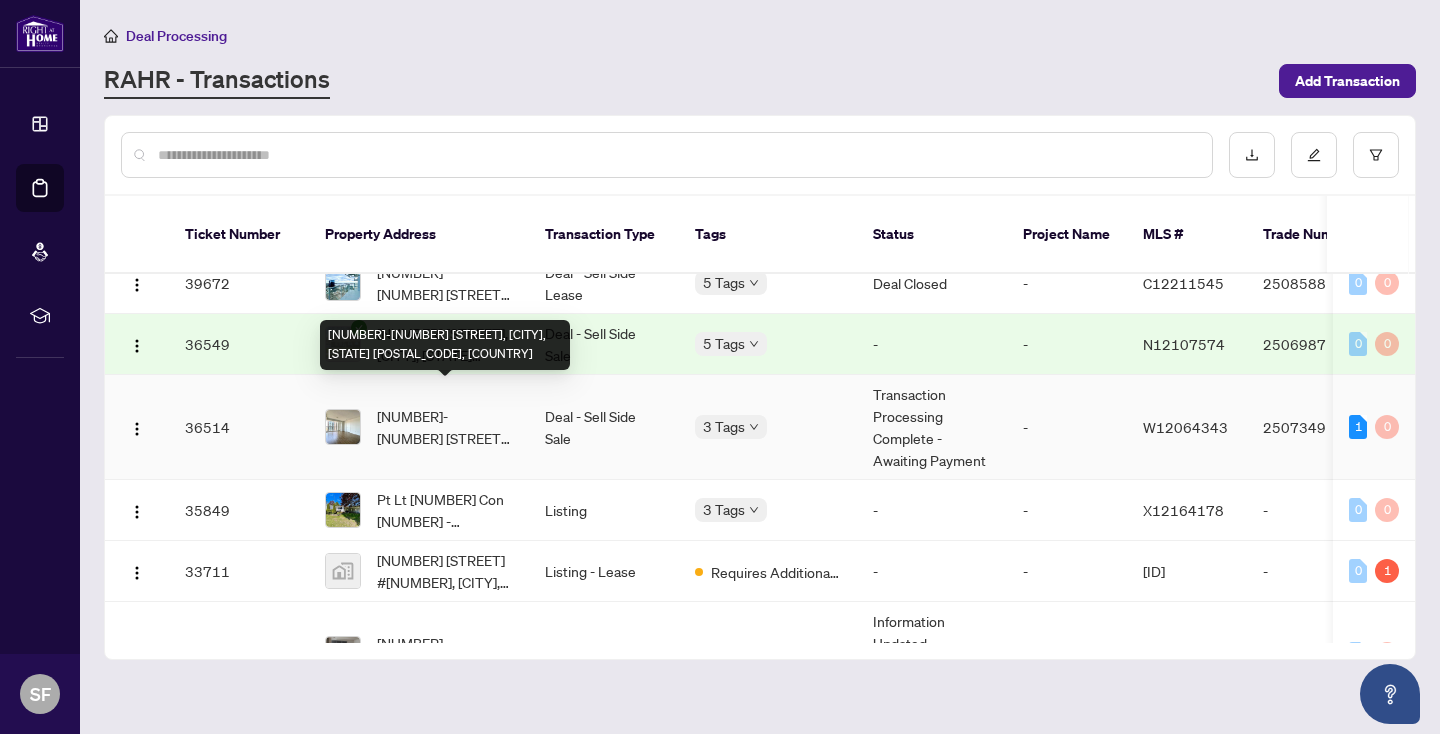 click on "[NUMBER]-[NUMBER] [STREET], [CITY], [STATE] [POSTAL_CODE], [COUNTRY]" at bounding box center [445, 427] 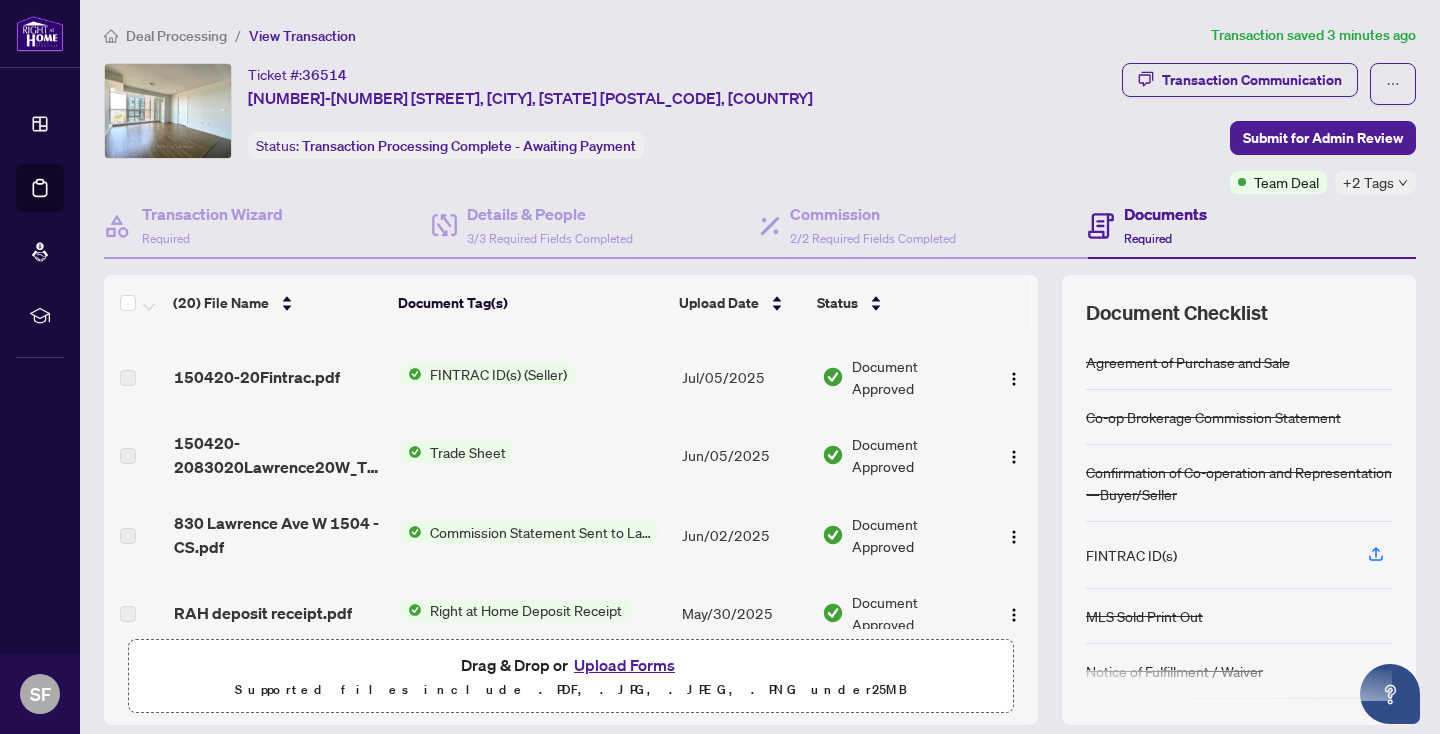 scroll, scrollTop: 0, scrollLeft: 0, axis: both 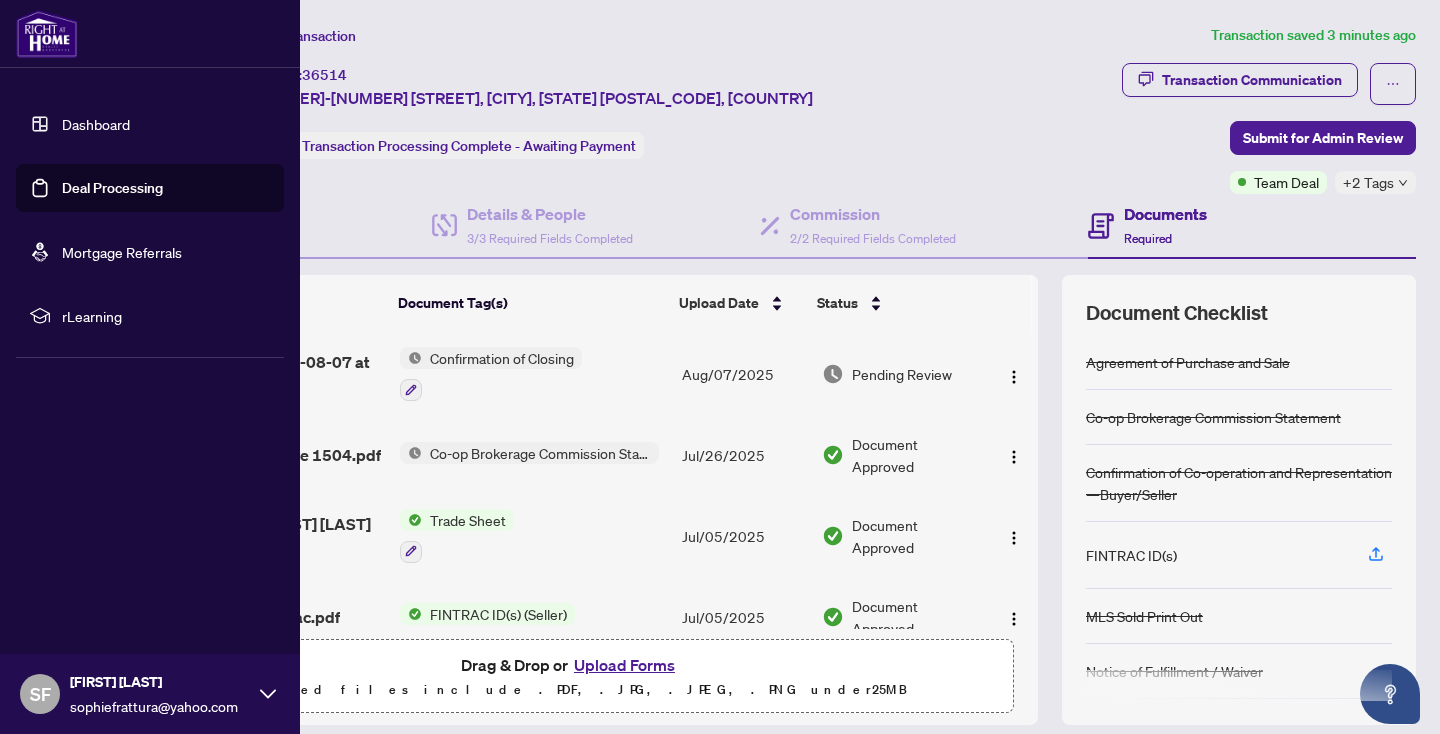 click on "Deal Processing" at bounding box center (112, 188) 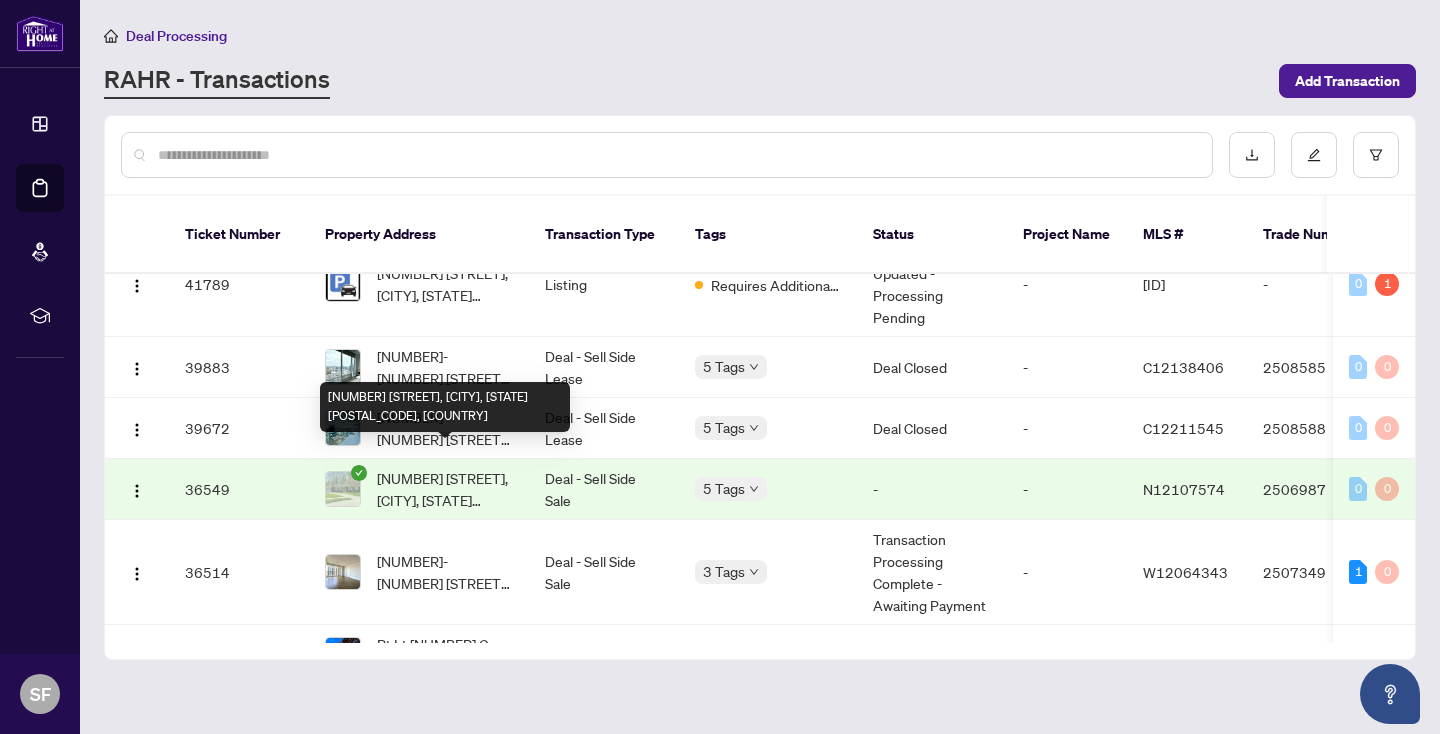 scroll, scrollTop: 229, scrollLeft: 0, axis: vertical 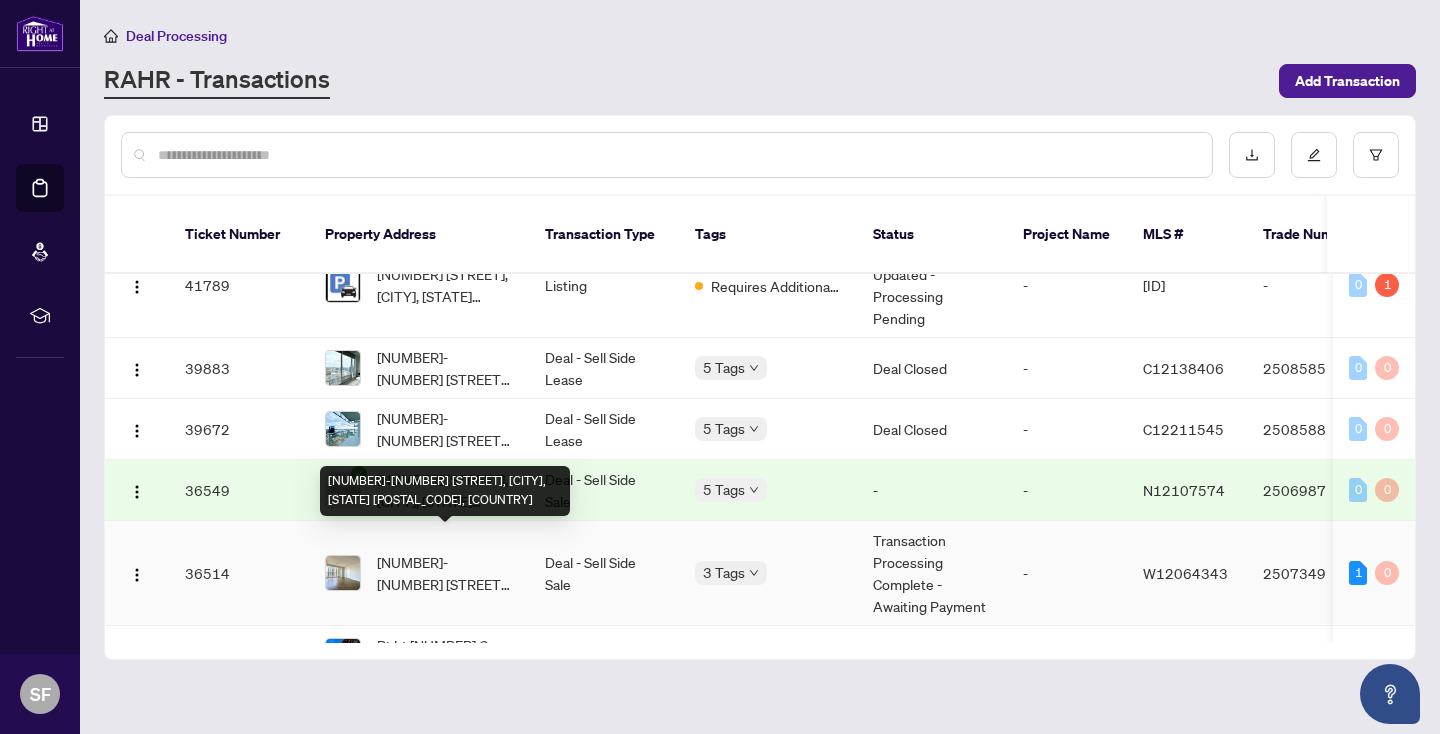 click on "[NUMBER]-[NUMBER] [STREET], [CITY], [STATE] [POSTAL_CODE], [COUNTRY]" at bounding box center [445, 573] 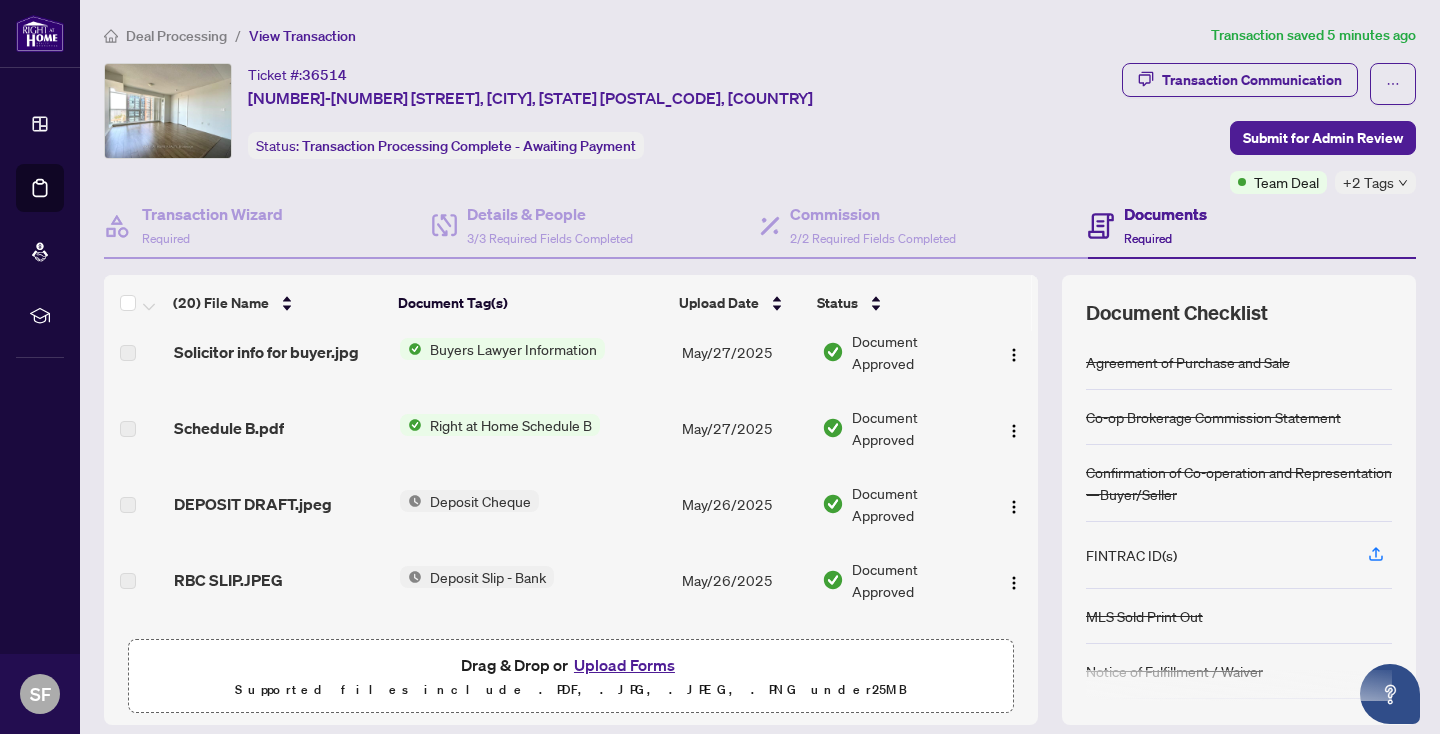 scroll, scrollTop: 0, scrollLeft: 0, axis: both 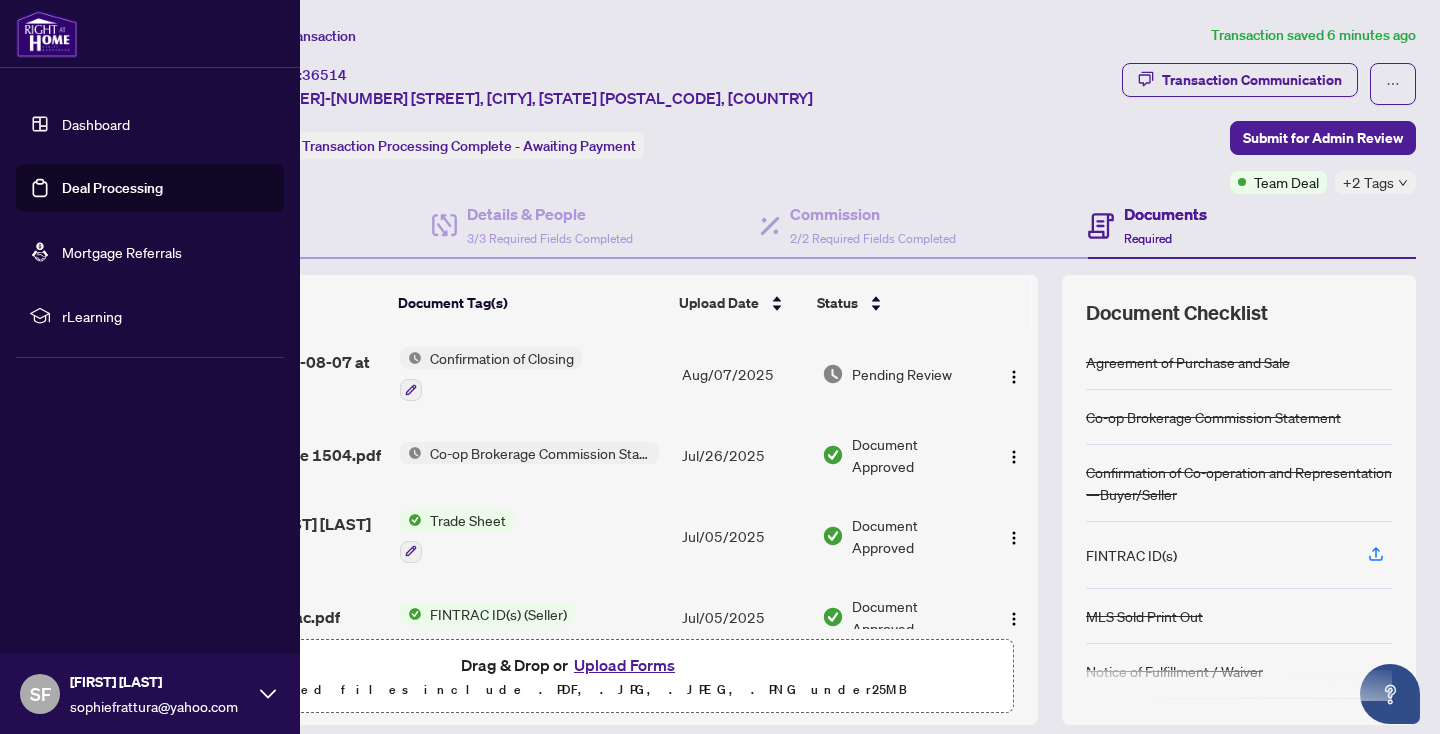 click on "Deal Processing" at bounding box center [112, 188] 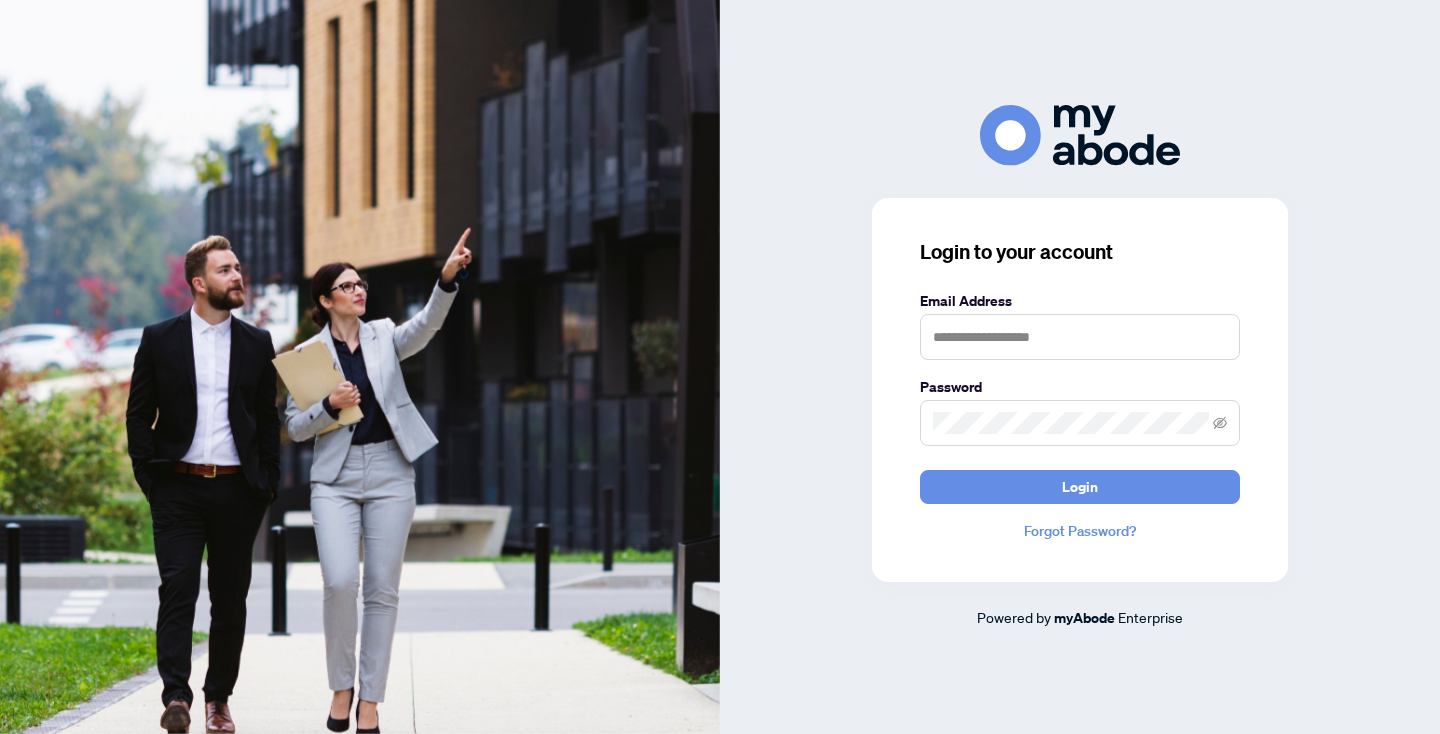 scroll, scrollTop: 0, scrollLeft: 0, axis: both 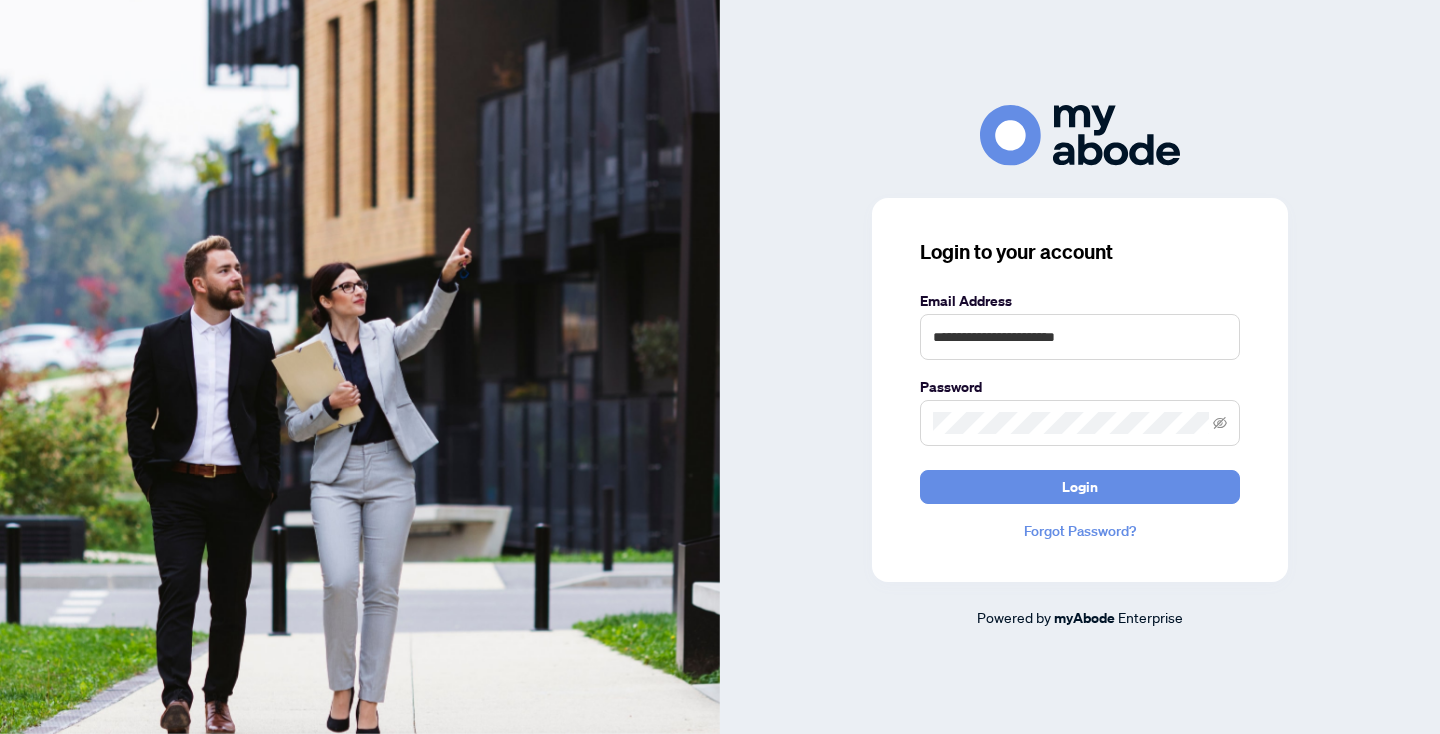 click on "Email Address" at bounding box center (1080, 301) 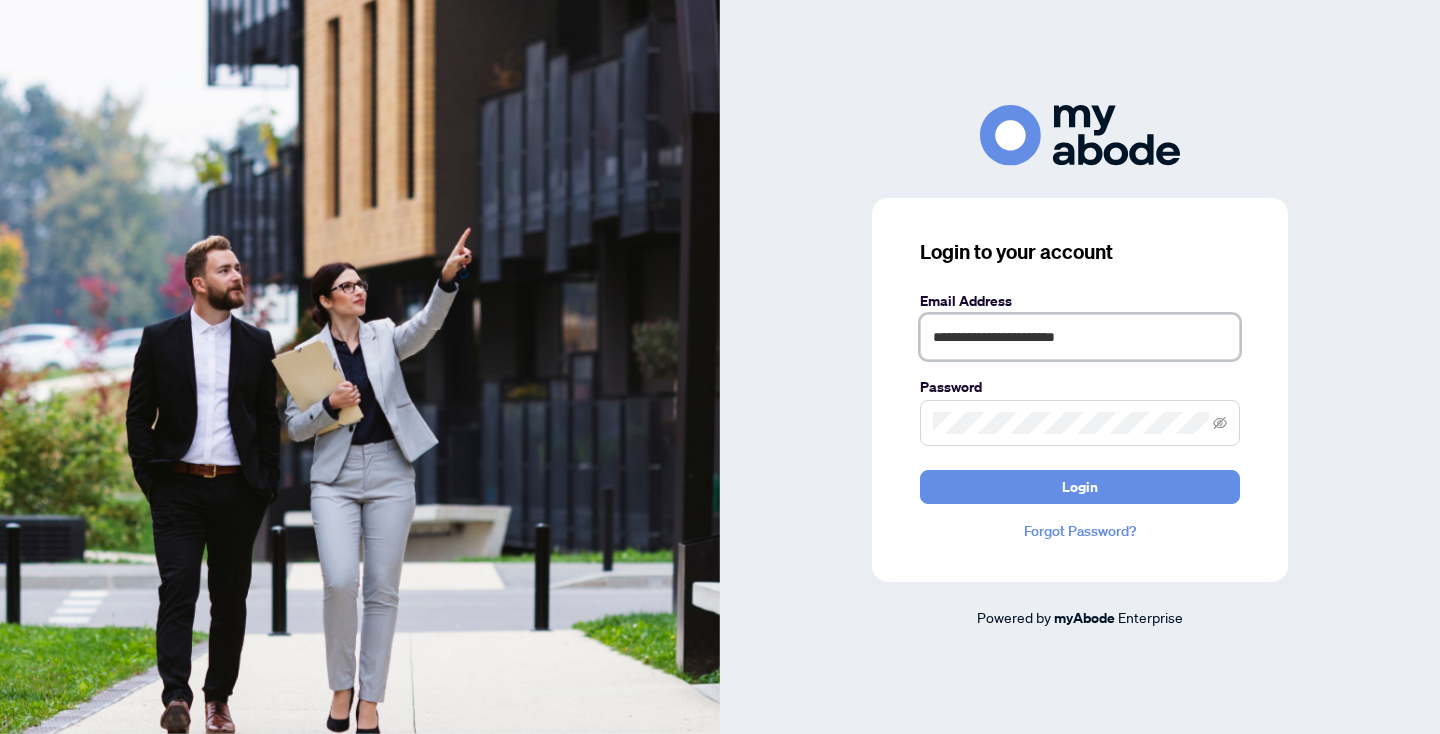 click on "**********" at bounding box center [1080, 337] 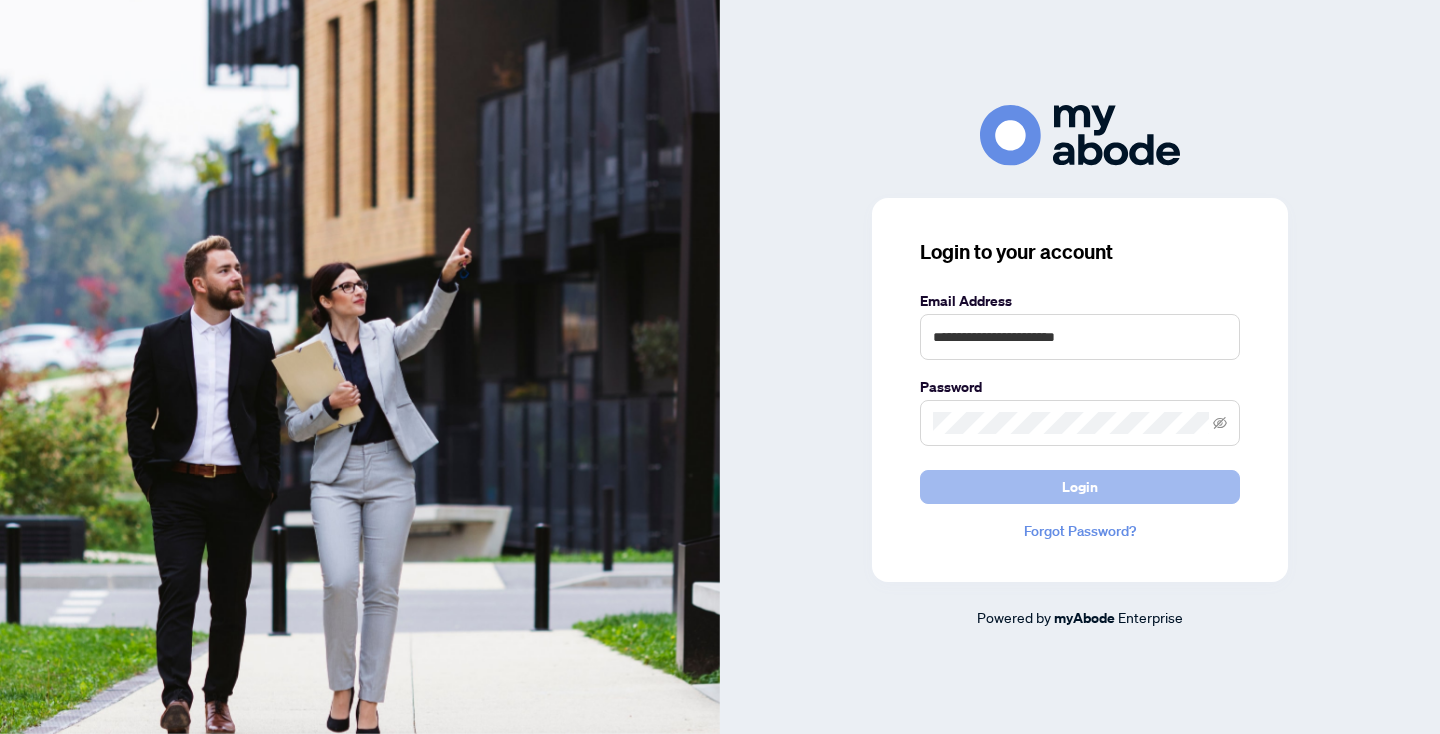 click on "Login" at bounding box center [1080, 487] 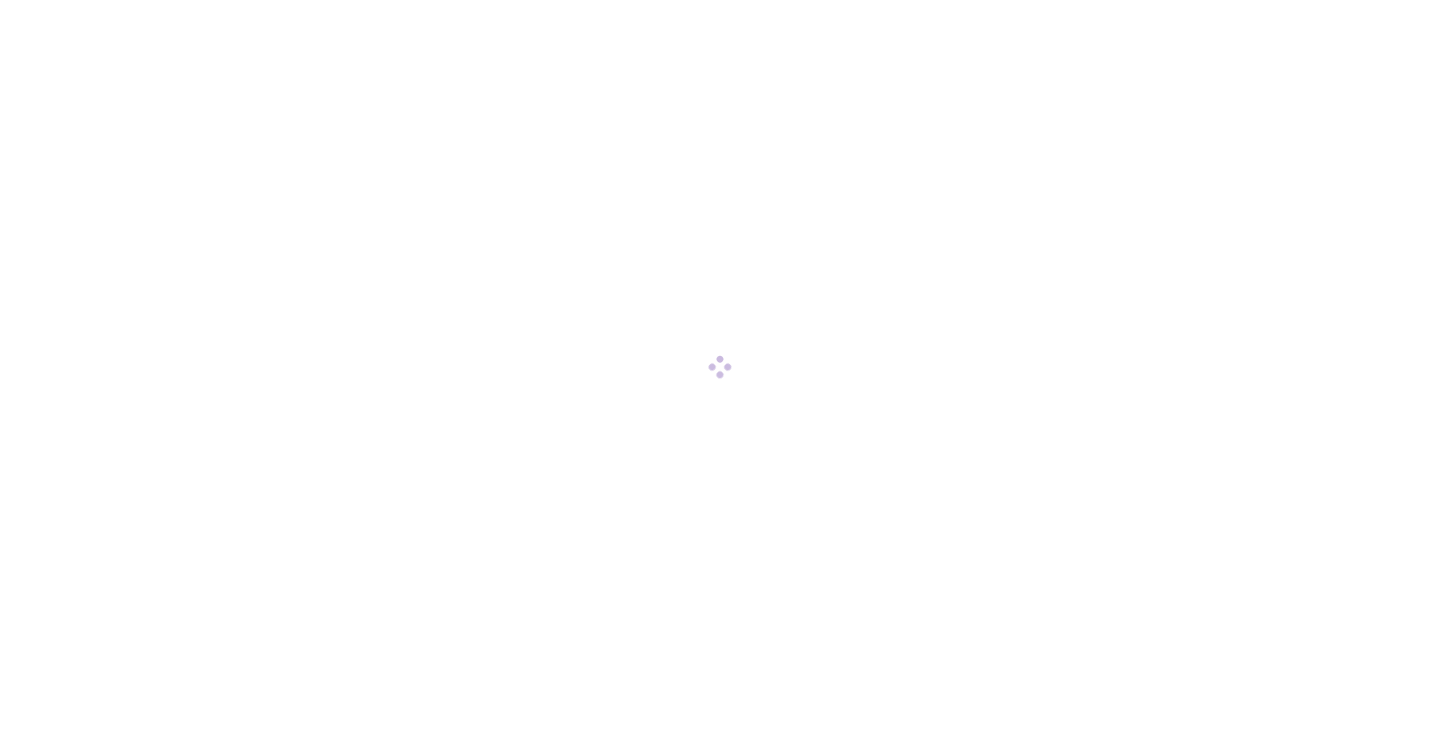 scroll, scrollTop: 0, scrollLeft: 0, axis: both 